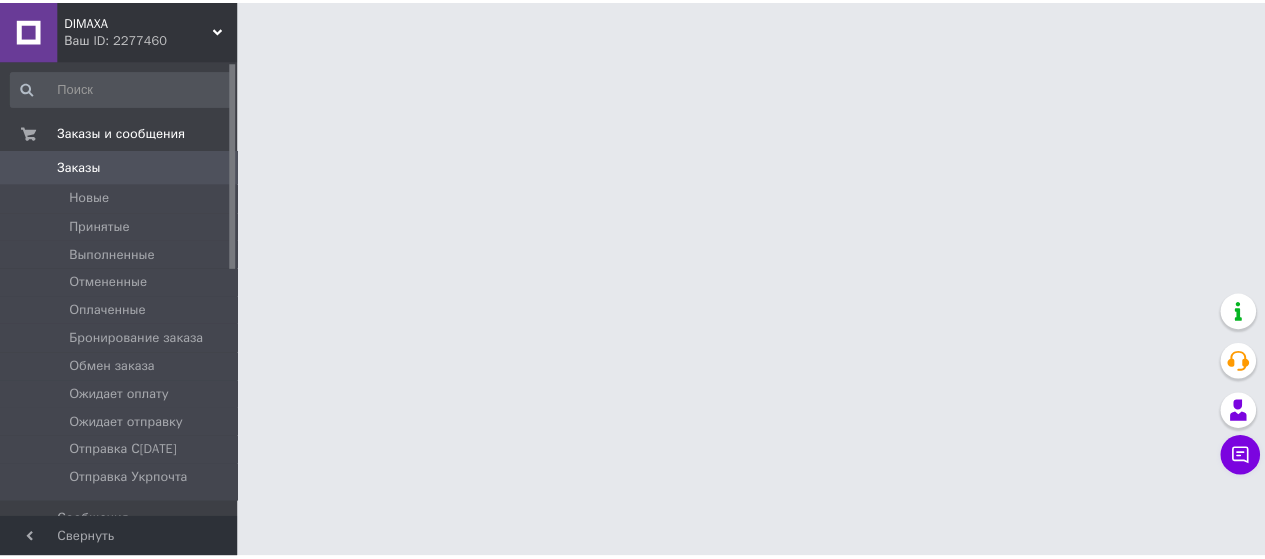 scroll, scrollTop: 0, scrollLeft: 0, axis: both 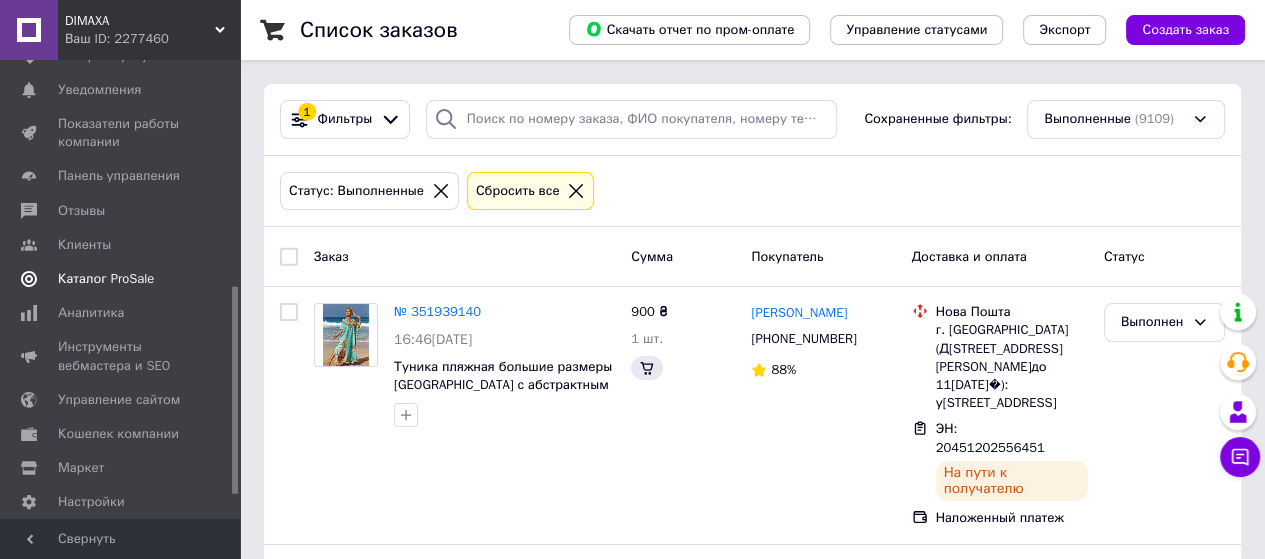 click on "Каталог ProSale" at bounding box center (106, 279) 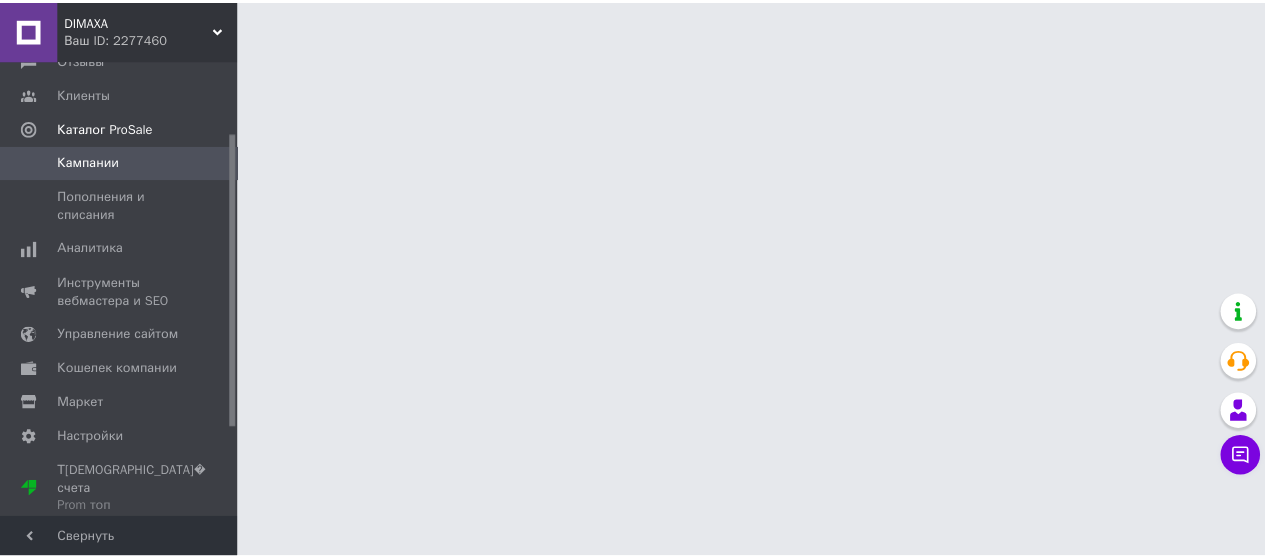 scroll, scrollTop: 111, scrollLeft: 0, axis: vertical 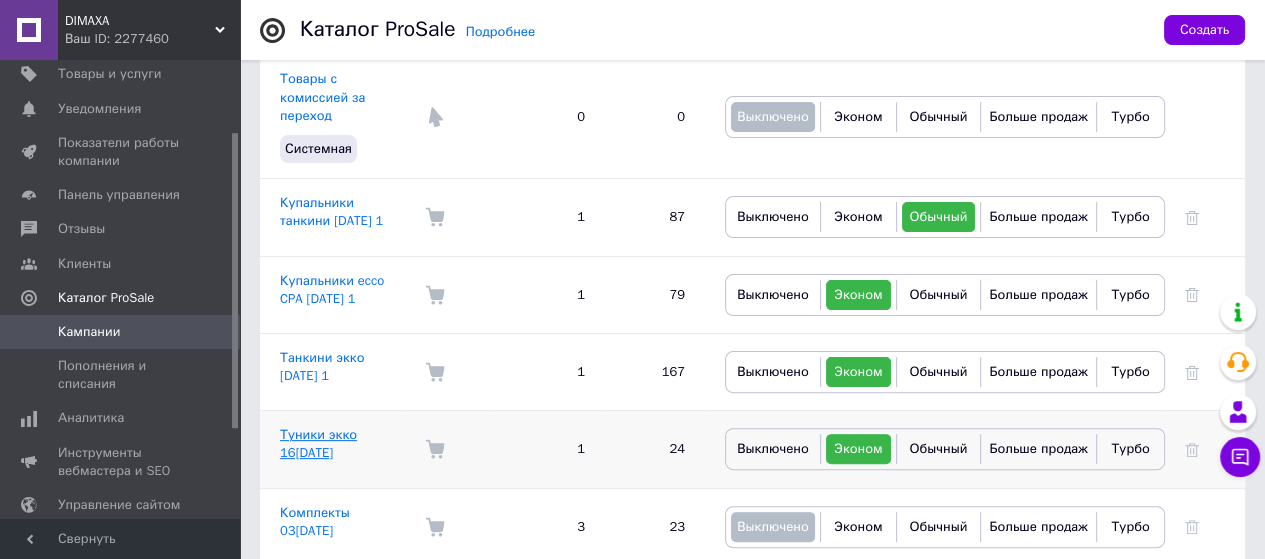 click on "Туники экко 16[DATE]" at bounding box center [318, 443] 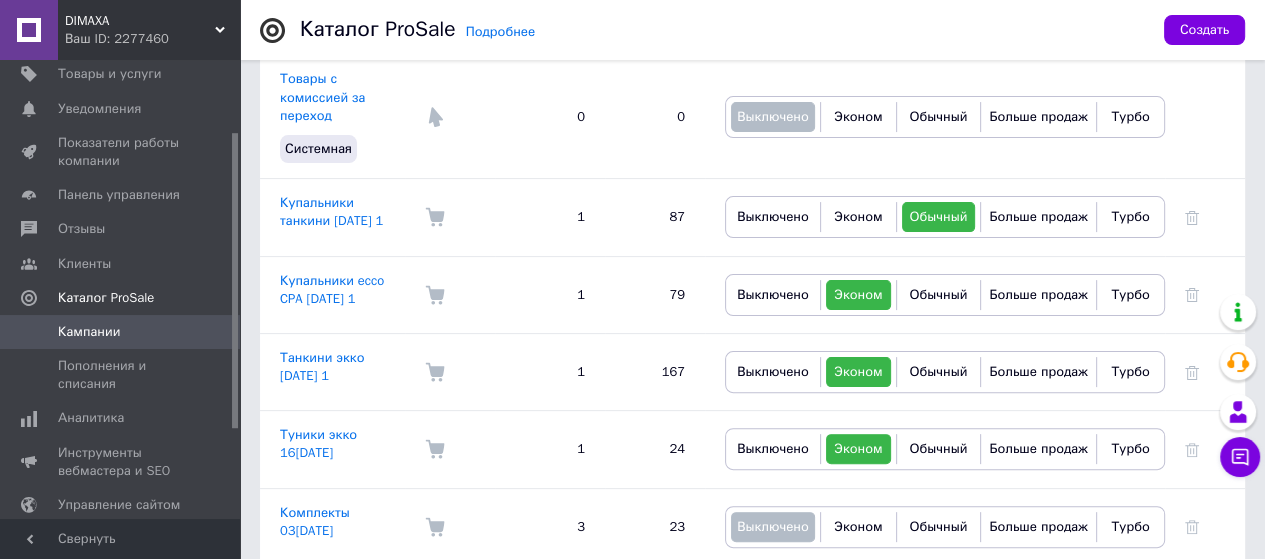 scroll, scrollTop: 0, scrollLeft: 0, axis: both 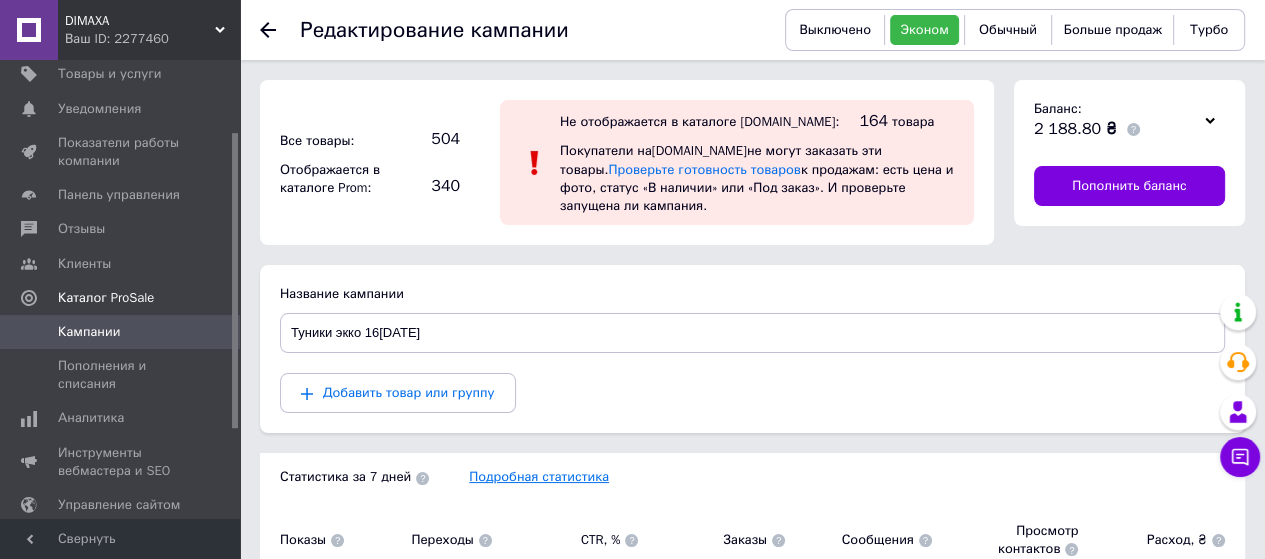 click on "Подробная статистика" at bounding box center [539, 476] 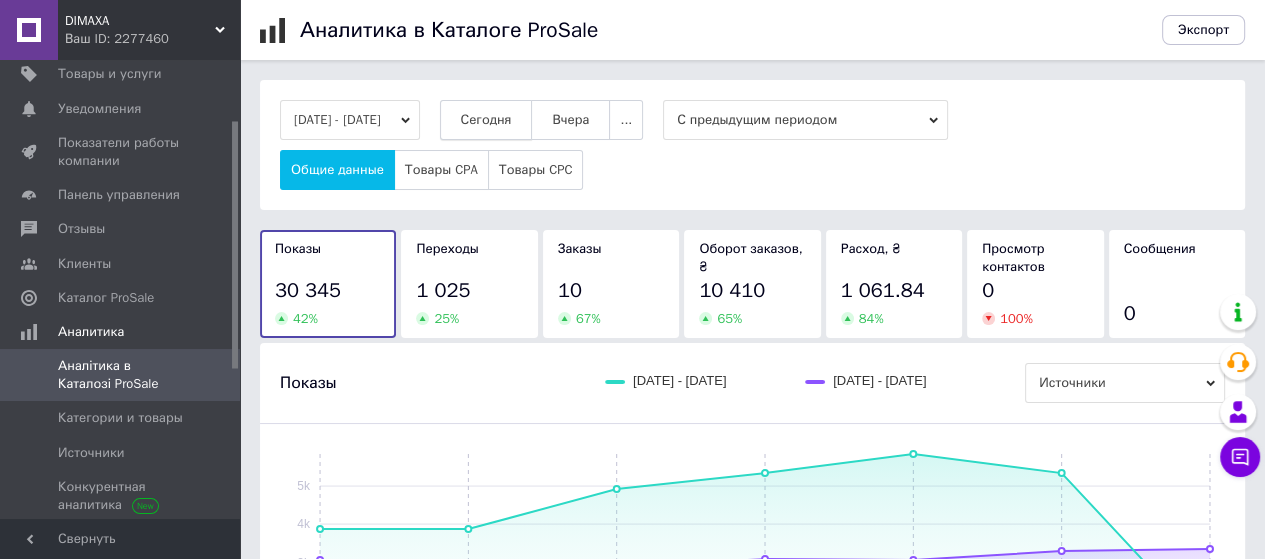 click on "Сегодня" at bounding box center [486, 120] 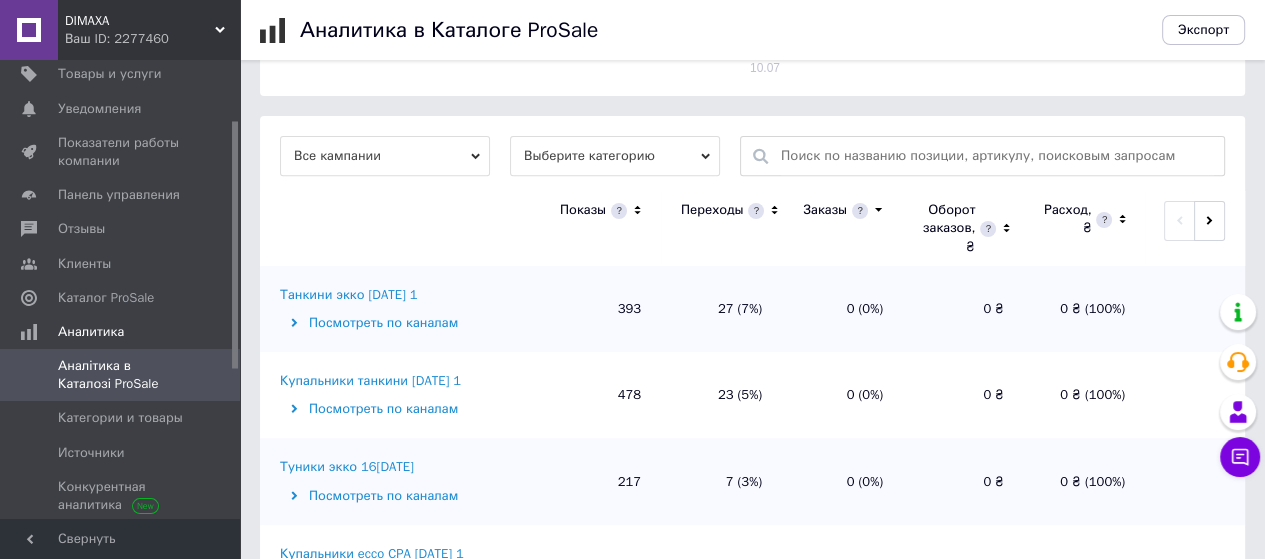 scroll, scrollTop: 668, scrollLeft: 0, axis: vertical 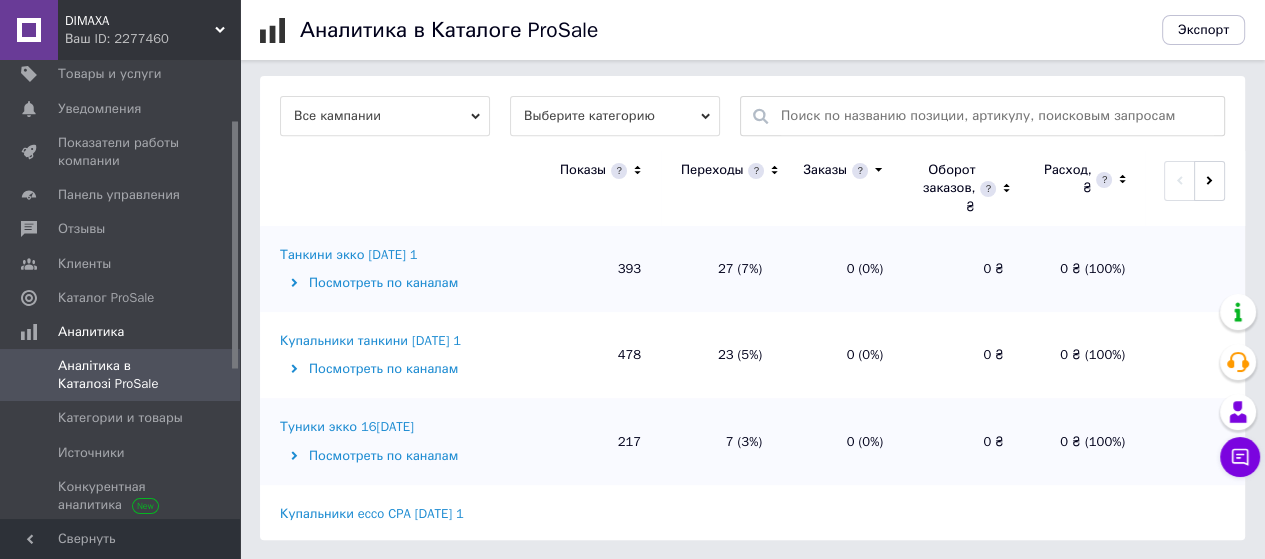 click on "Туники экко 16[DATE]" at bounding box center [347, 427] 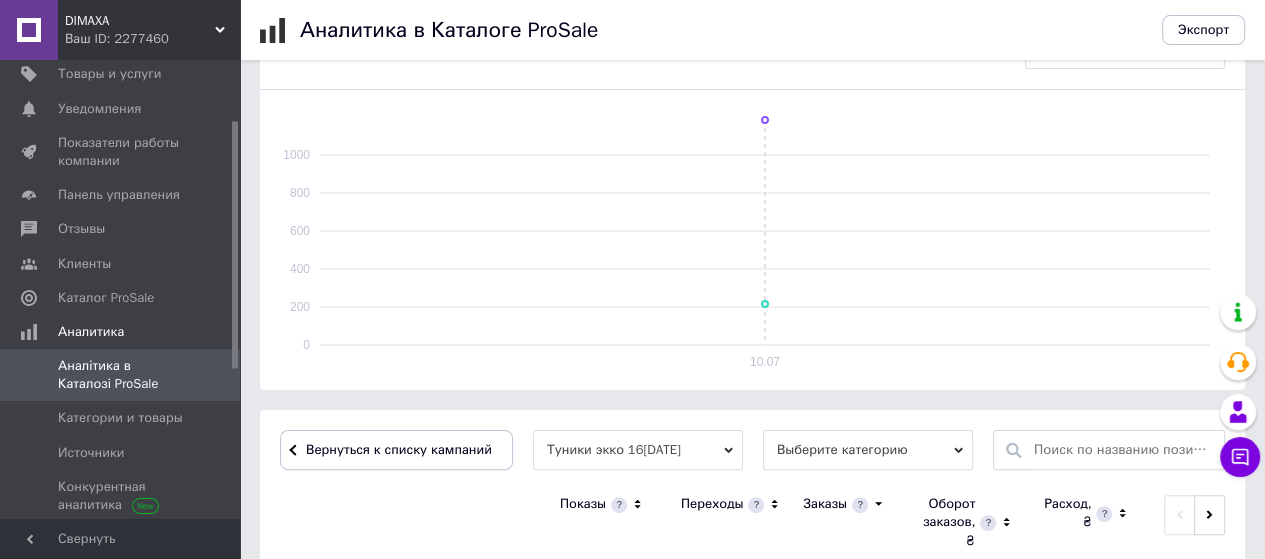 scroll, scrollTop: 546, scrollLeft: 0, axis: vertical 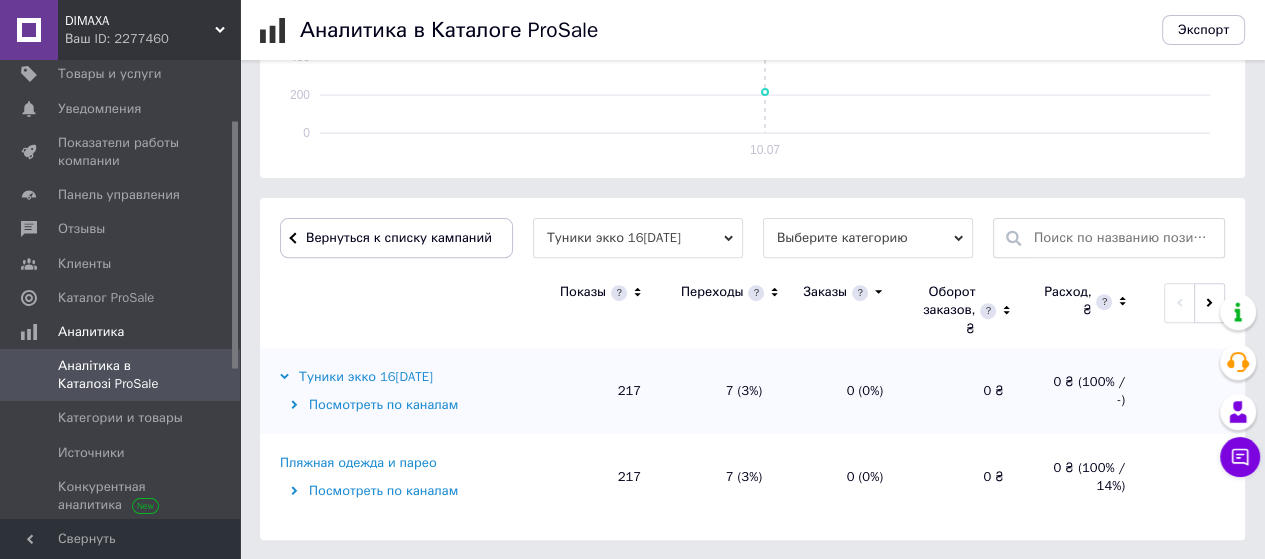 click on "Выберите категорию" at bounding box center (868, 238) 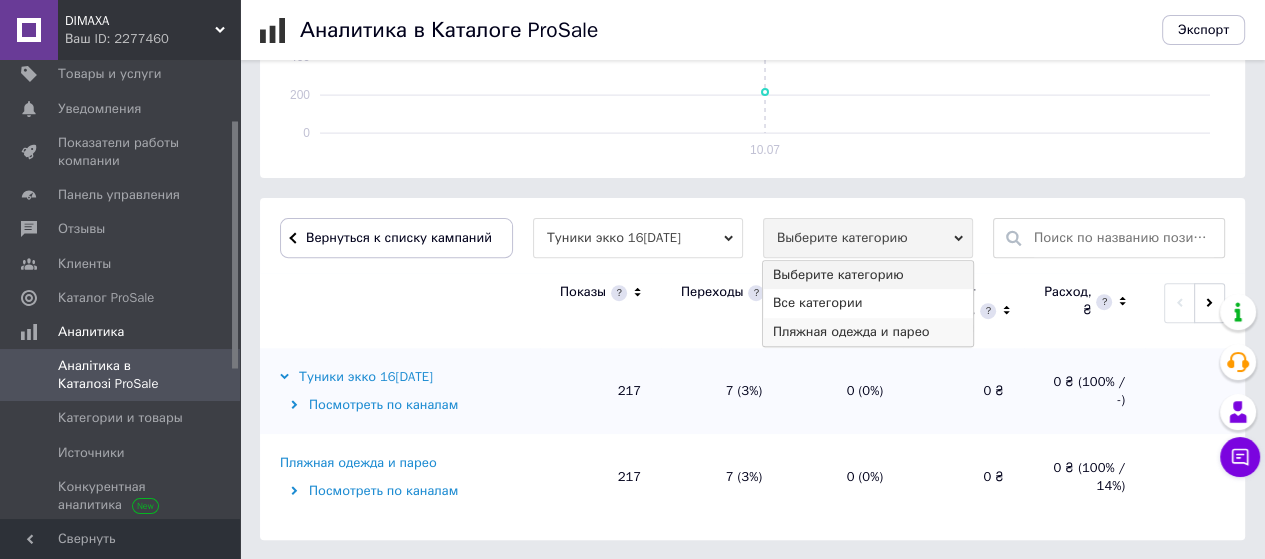 click on "Пляжная одежда и парео" at bounding box center (868, 332) 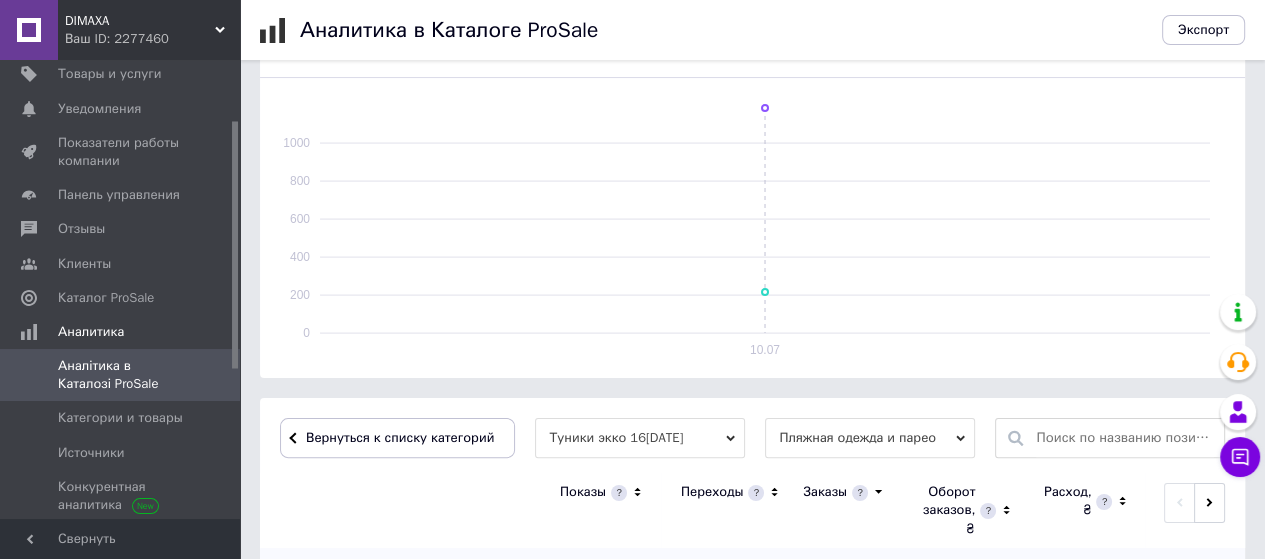 scroll, scrollTop: 668, scrollLeft: 0, axis: vertical 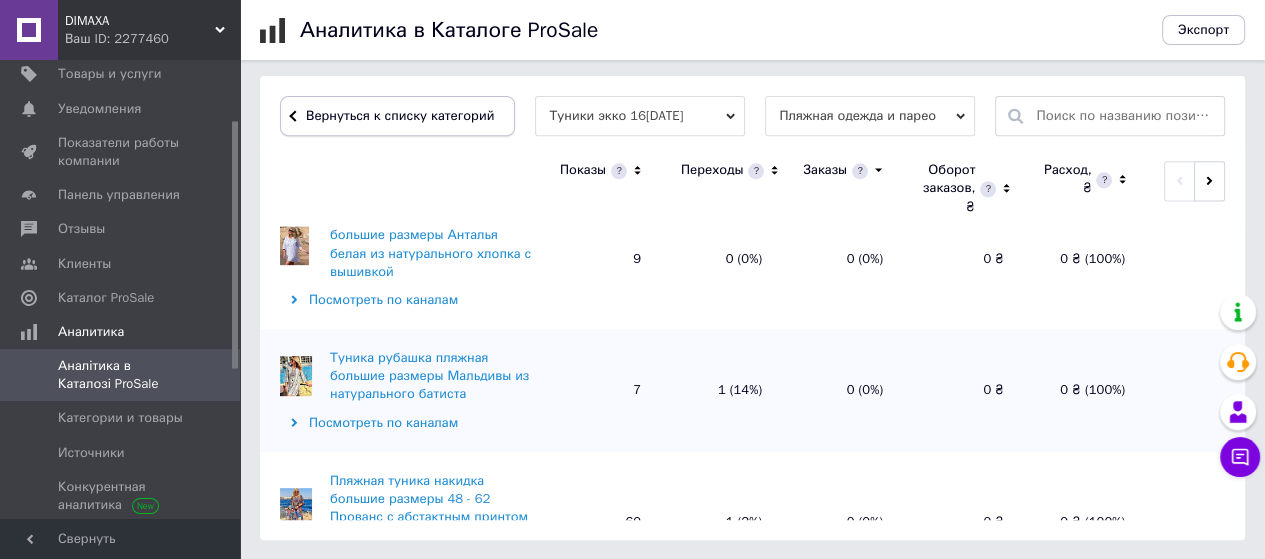 click on "Вернуться к списку категорий" at bounding box center (397, 116) 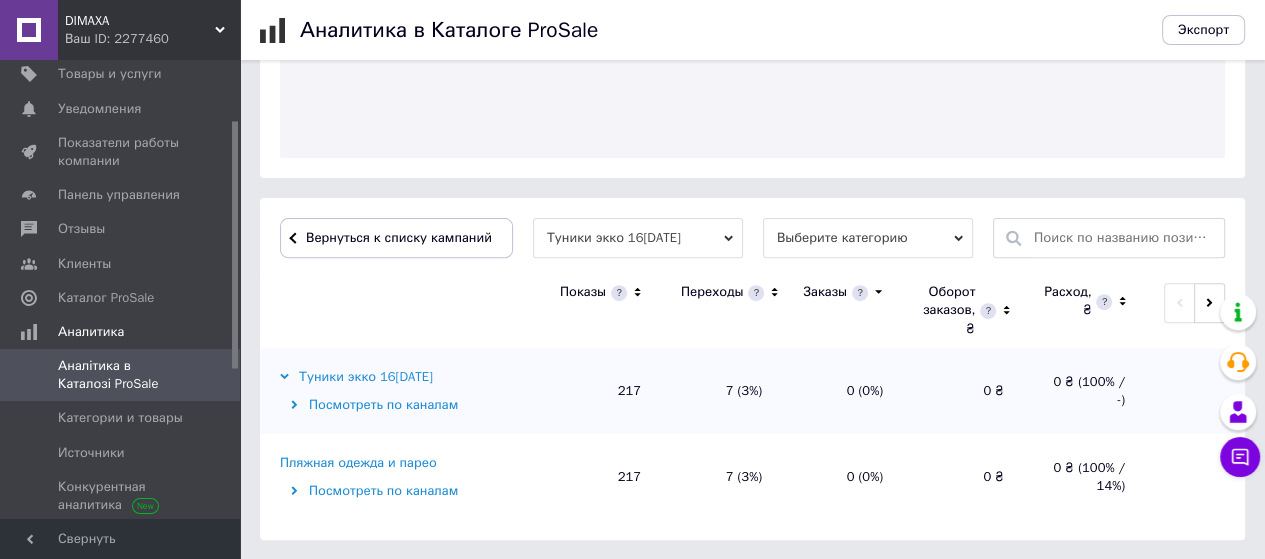 scroll, scrollTop: 546, scrollLeft: 0, axis: vertical 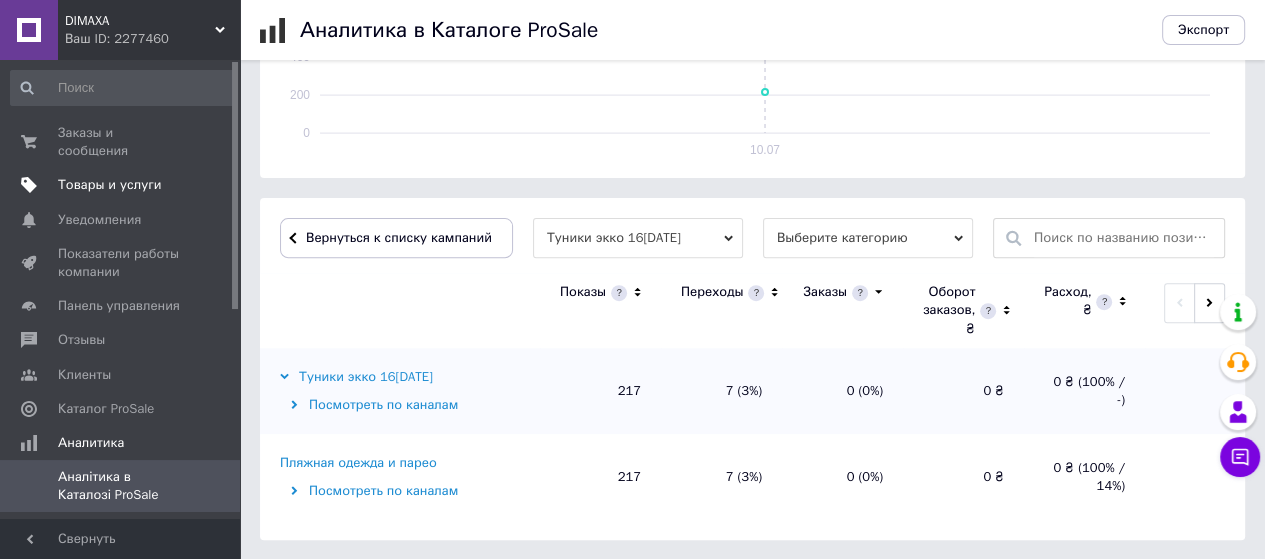 click on "Товары и услуги" at bounding box center (110, 185) 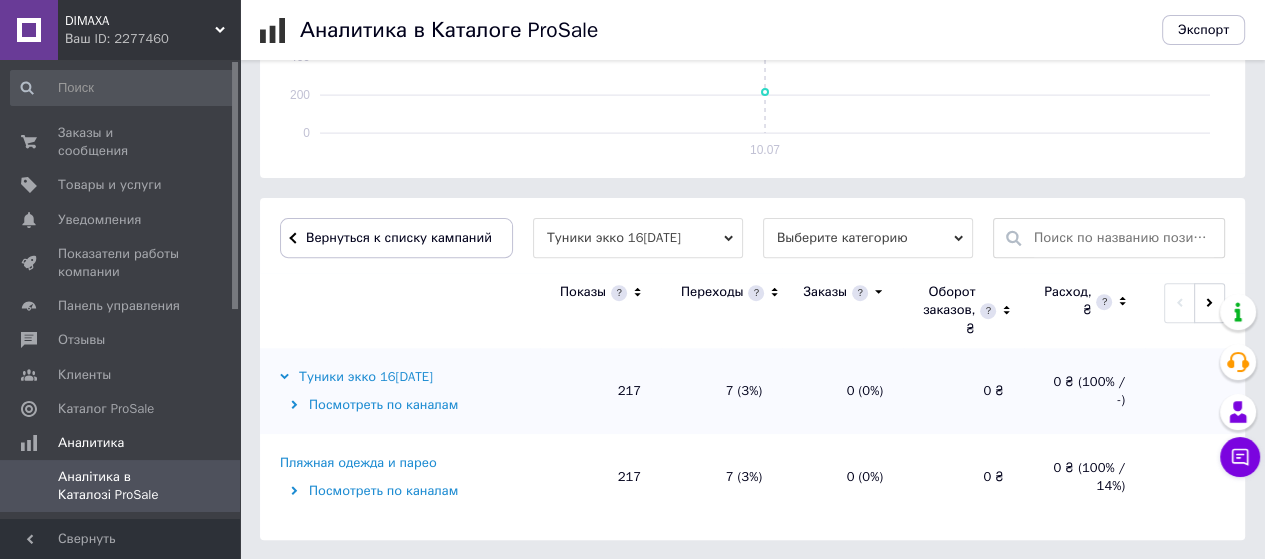 scroll, scrollTop: 0, scrollLeft: 0, axis: both 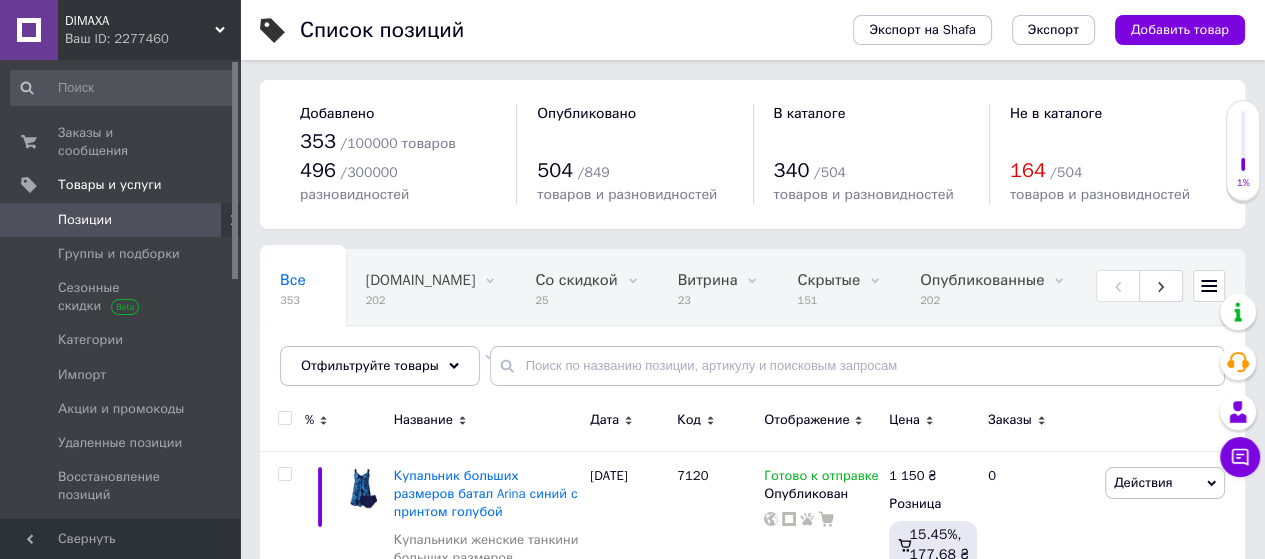 click on "Скрытые 151" at bounding box center (838, 288) 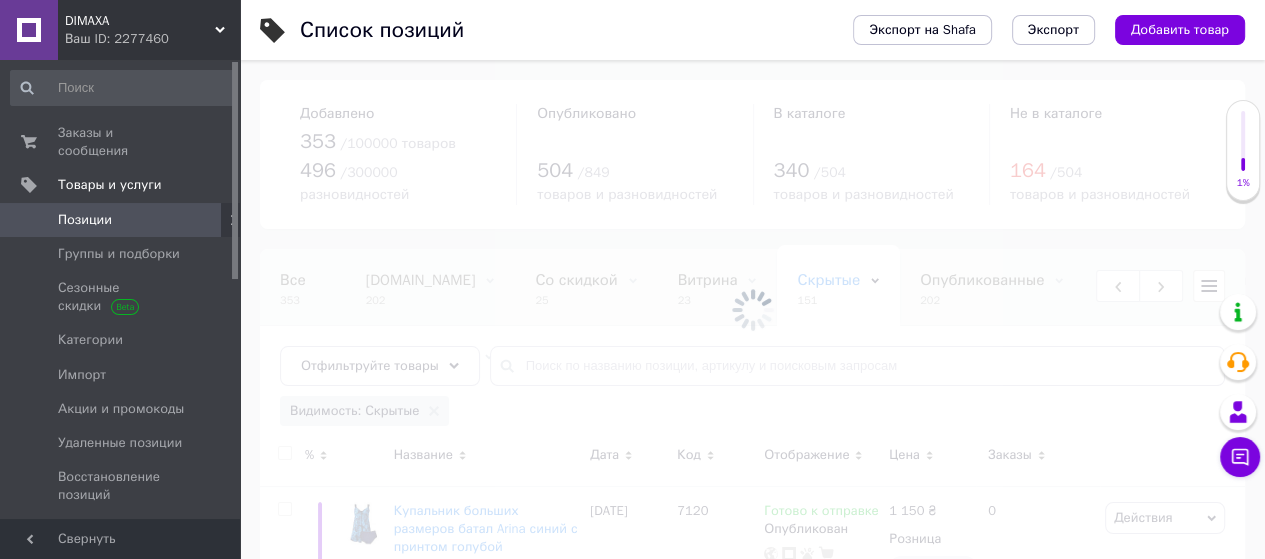scroll, scrollTop: 0, scrollLeft: 419, axis: horizontal 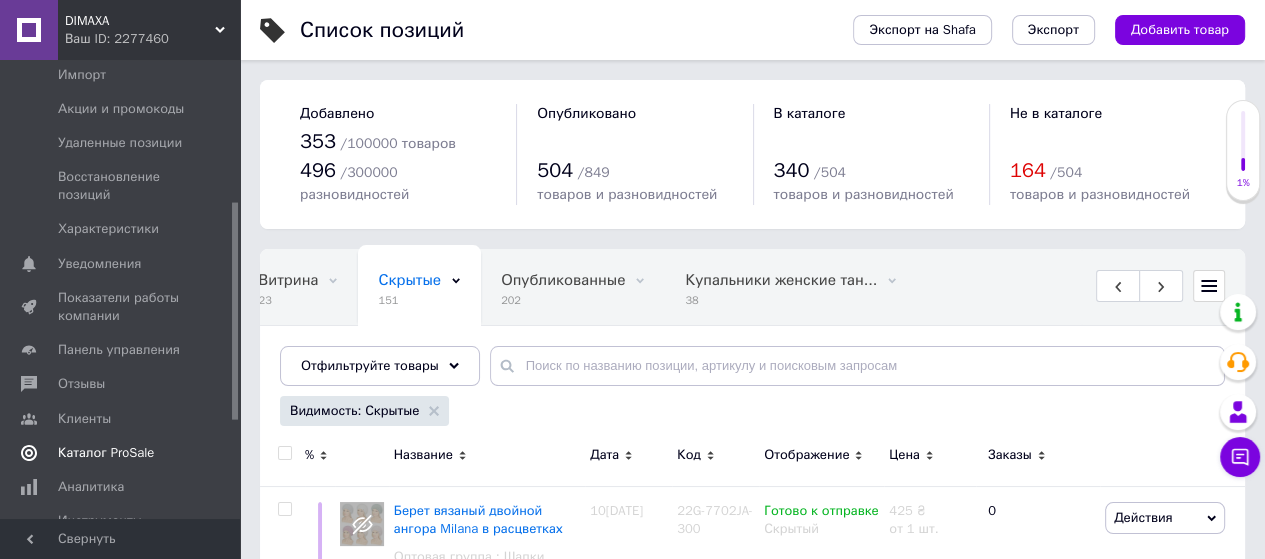 click on "Каталог ProSale" at bounding box center [106, 453] 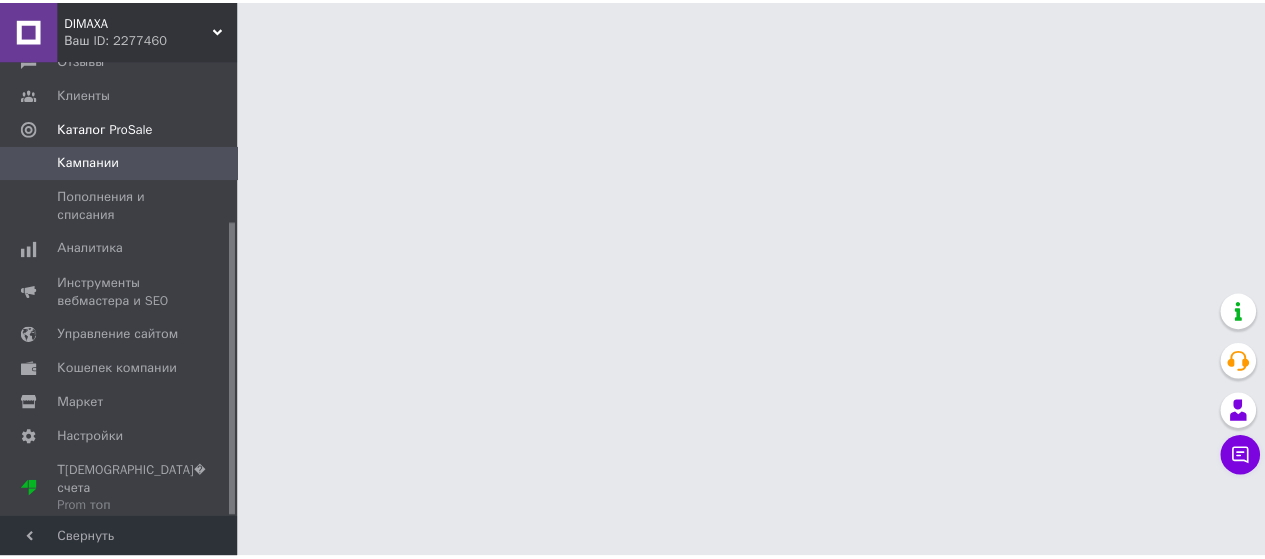 scroll, scrollTop: 250, scrollLeft: 0, axis: vertical 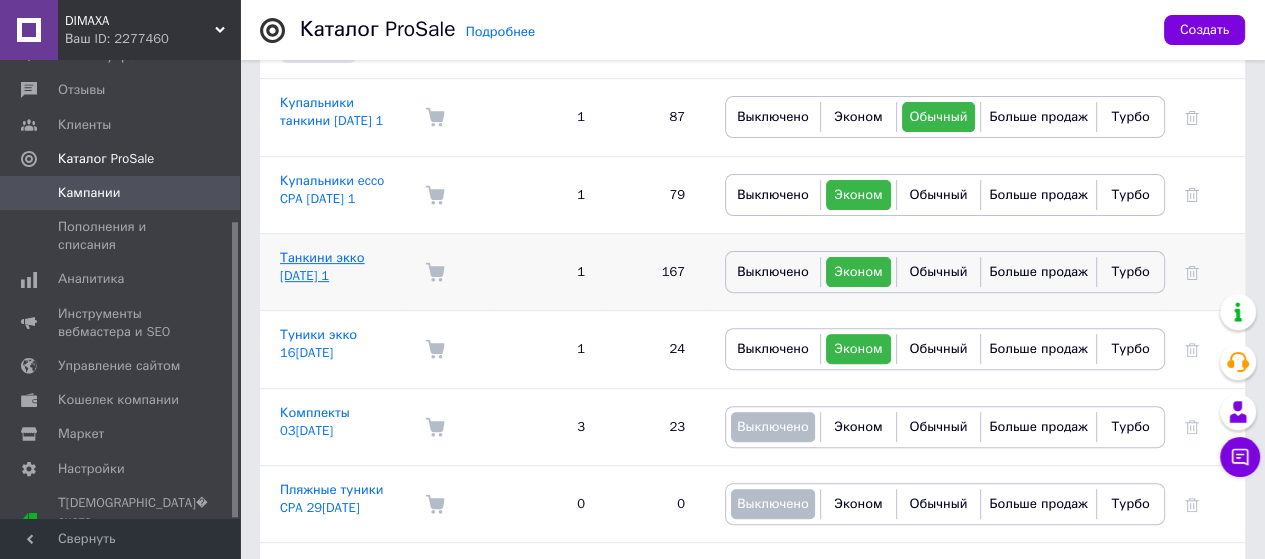 click on "Танкини экко [DATE] 1" at bounding box center [322, 266] 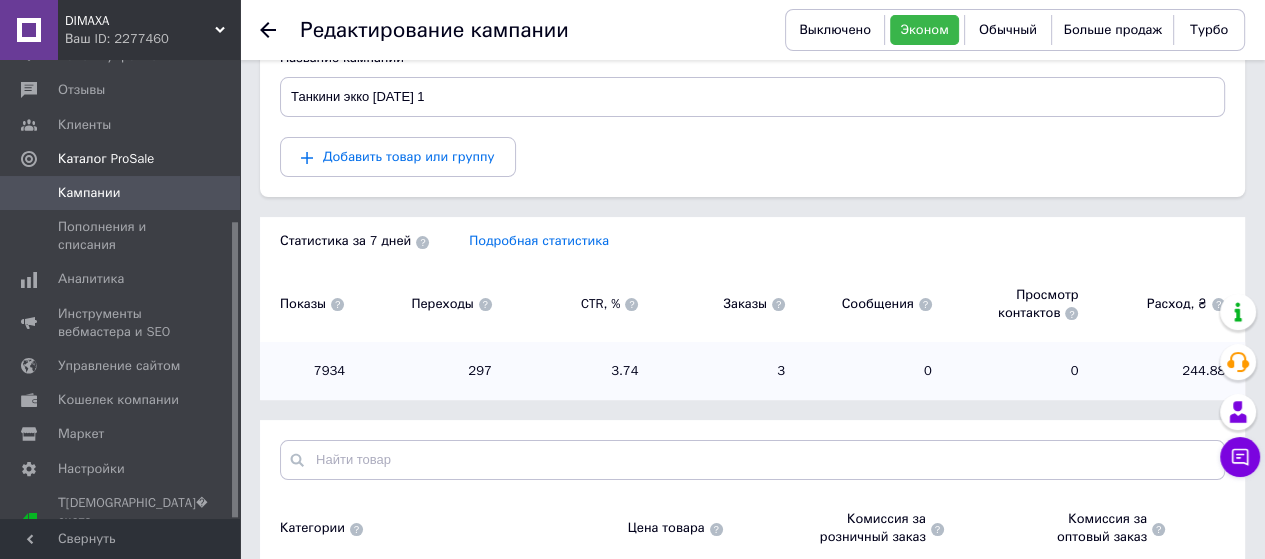scroll, scrollTop: 371, scrollLeft: 0, axis: vertical 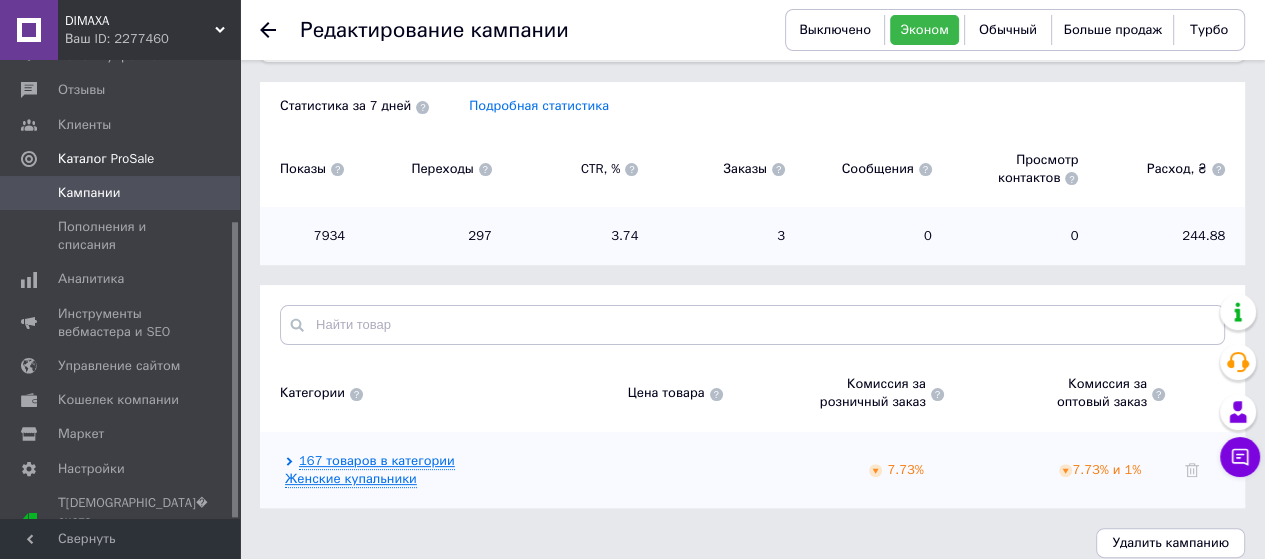 click on "167 товаров в категории Женские купальники" at bounding box center (370, 470) 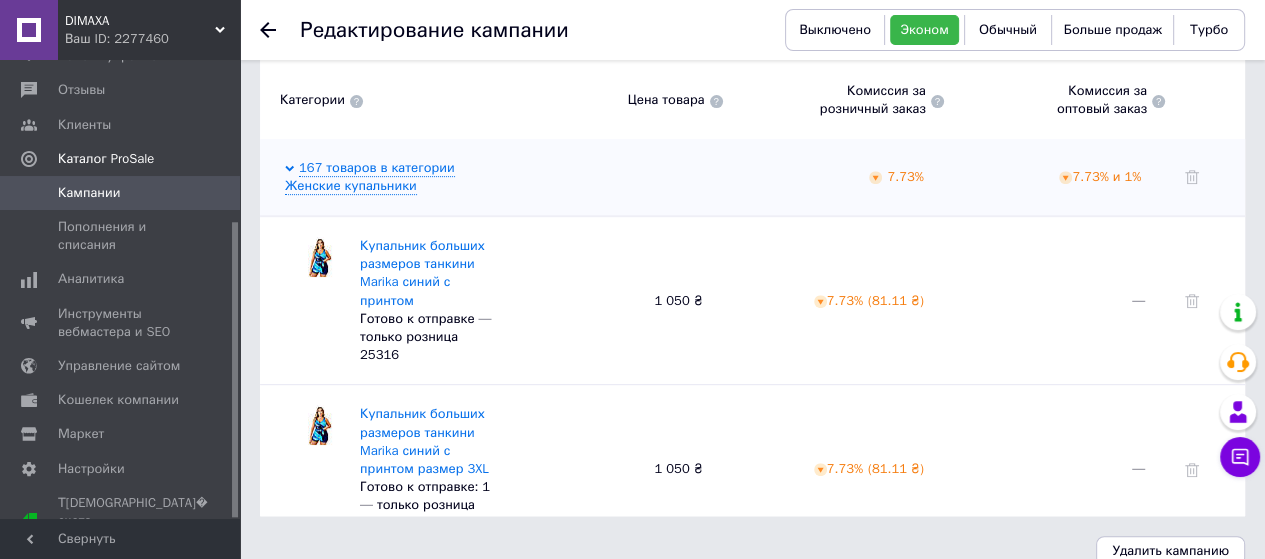 scroll, scrollTop: 672, scrollLeft: 0, axis: vertical 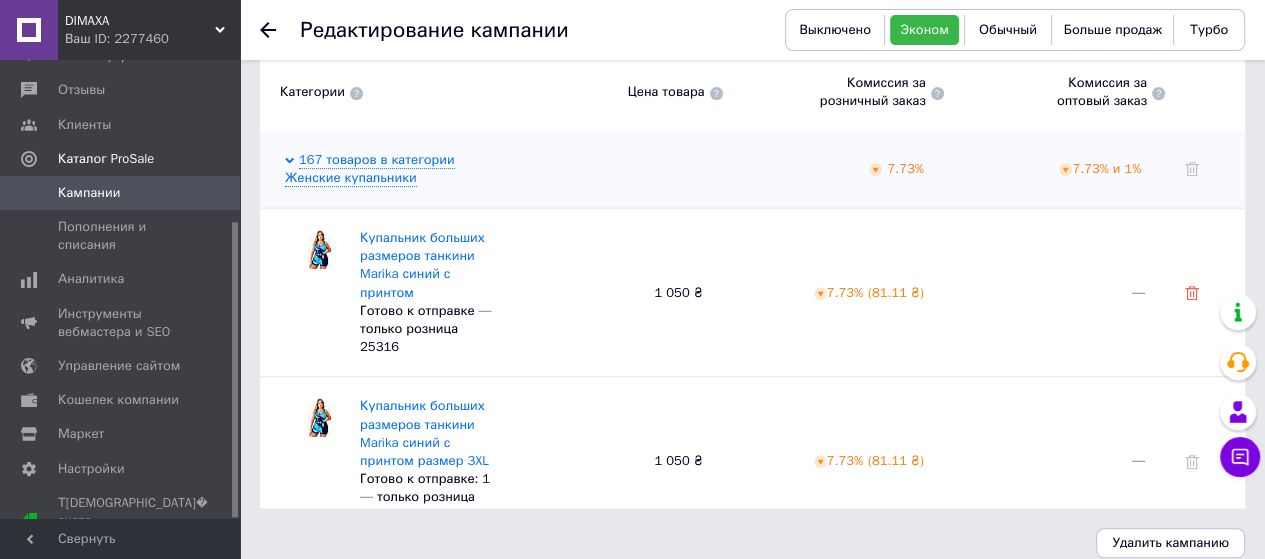 click 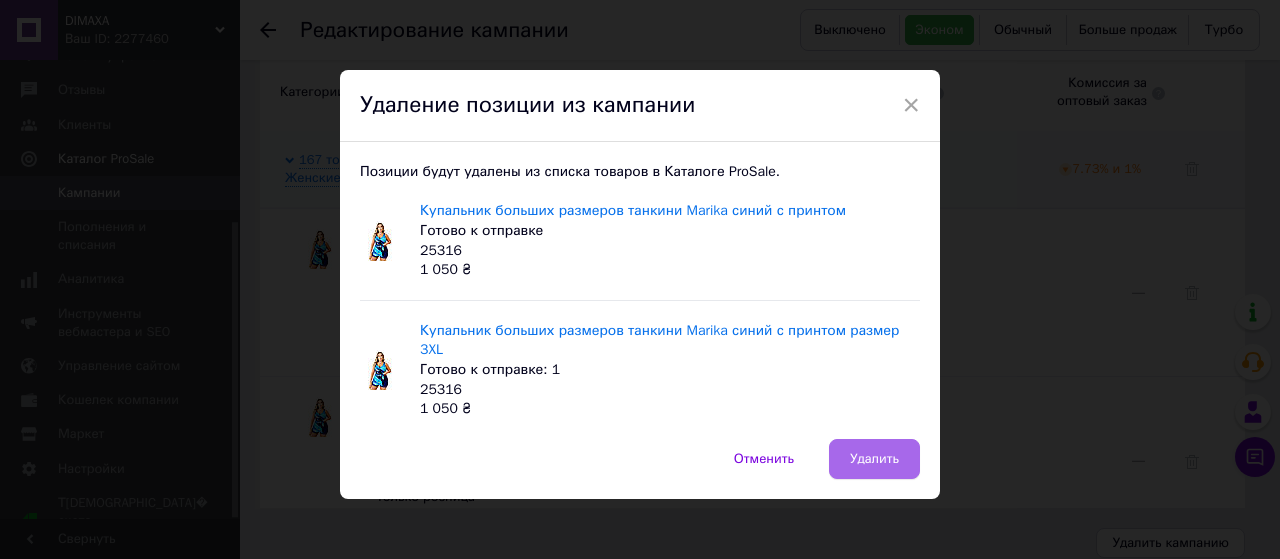 click on "Удалить" at bounding box center (874, 459) 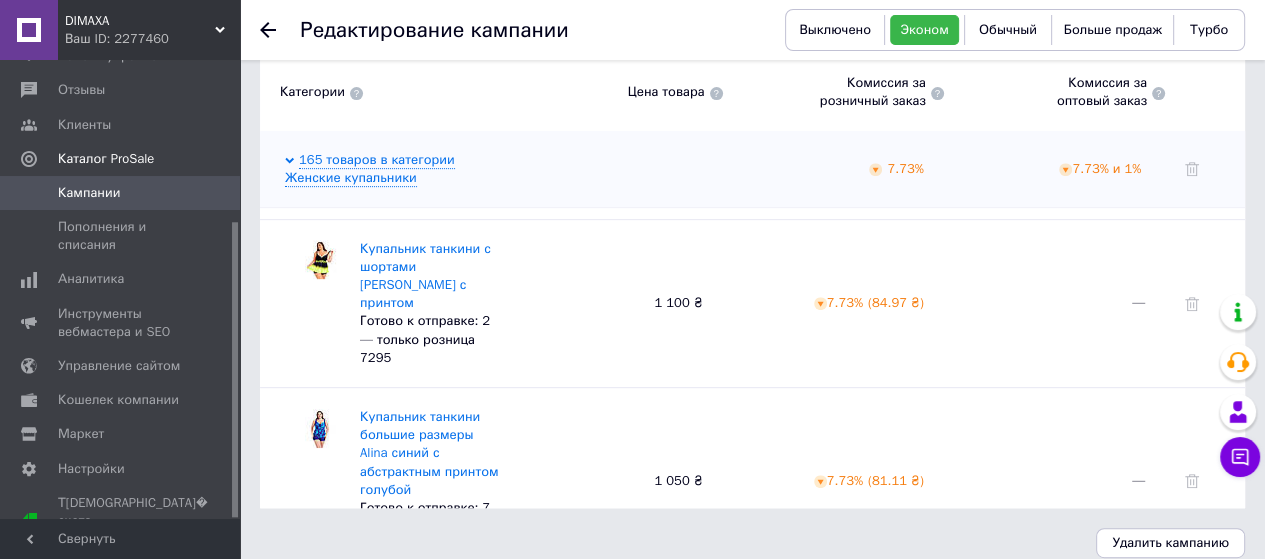 scroll, scrollTop: 8444, scrollLeft: 0, axis: vertical 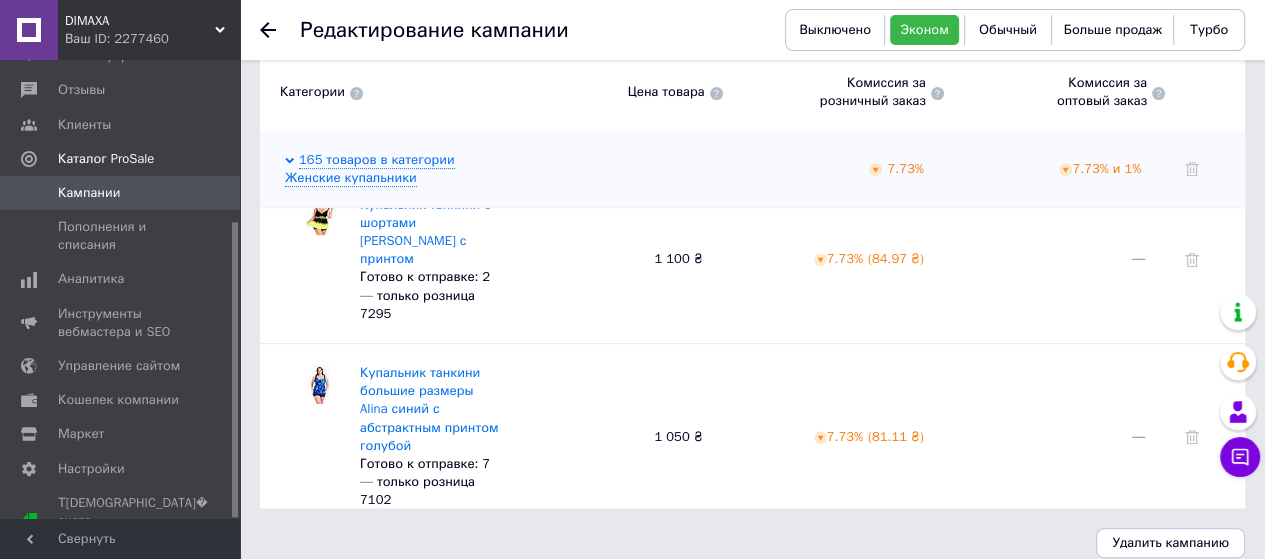 click on "Показать еще 50 товаров" at bounding box center (662, 769) 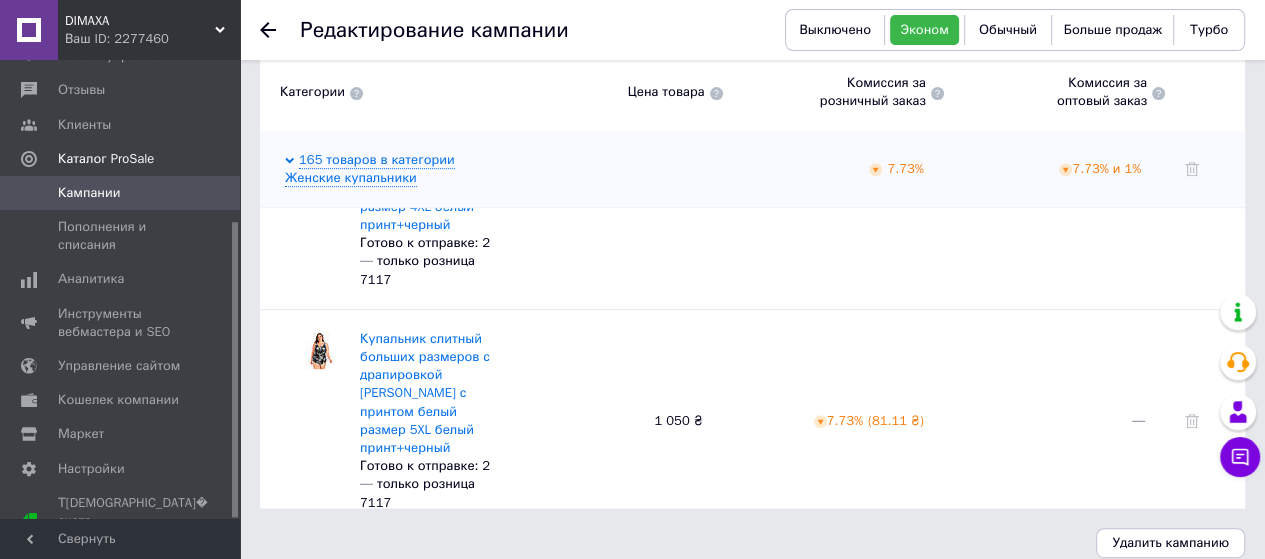 scroll, scrollTop: 17418, scrollLeft: 0, axis: vertical 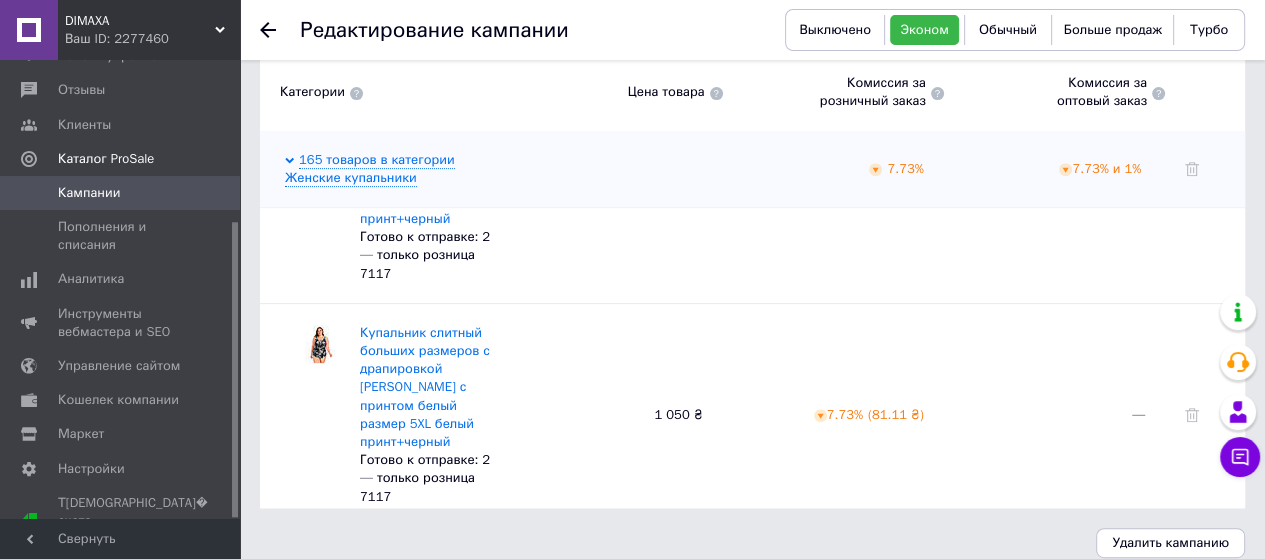 click on "Показать еще 50 товаров" at bounding box center [662, 1211] 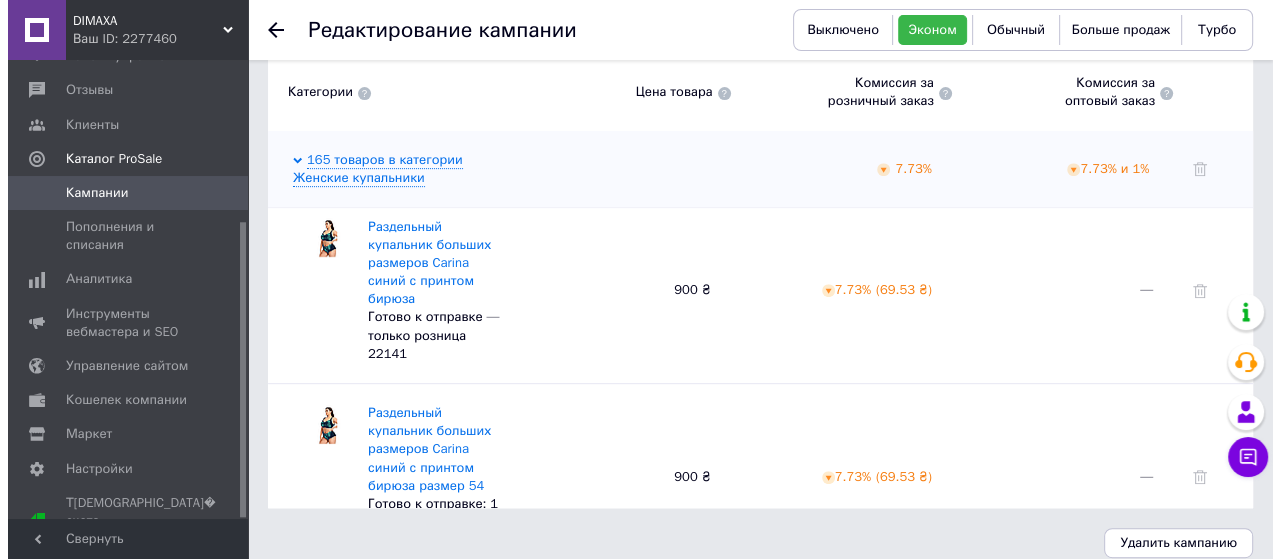 scroll, scrollTop: 21518, scrollLeft: 0, axis: vertical 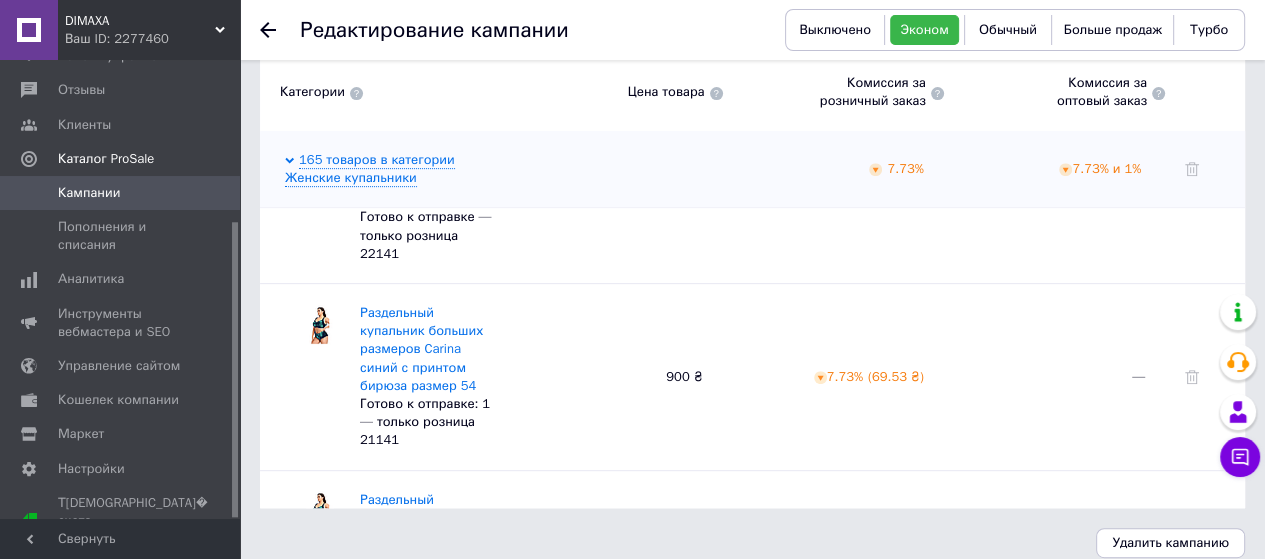 click 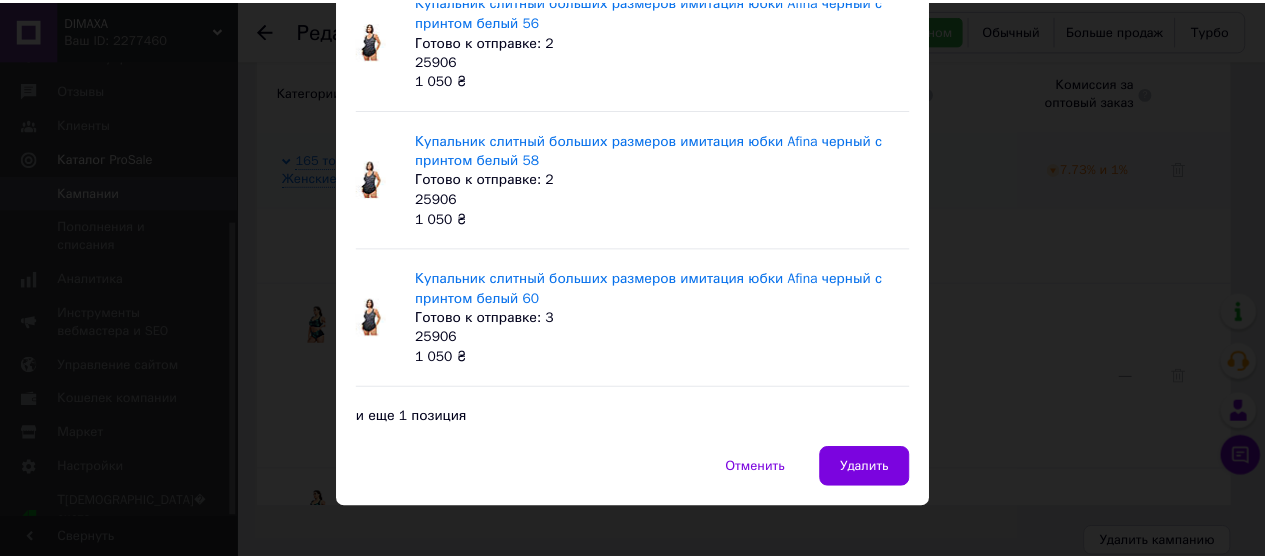 scroll, scrollTop: 505, scrollLeft: 0, axis: vertical 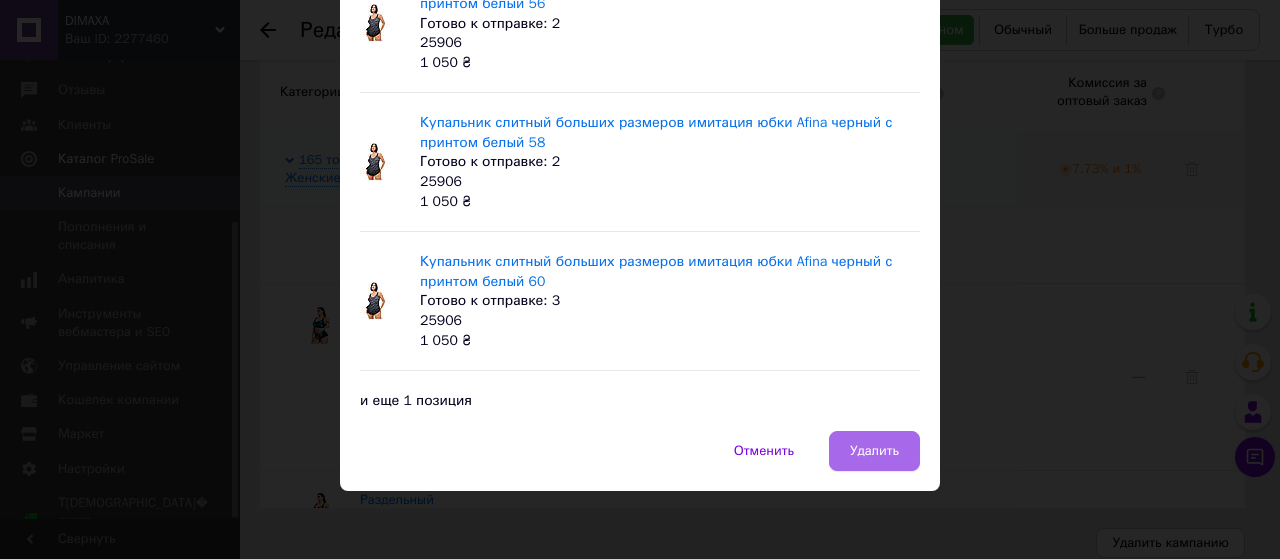 click on "Удалить" at bounding box center (874, 451) 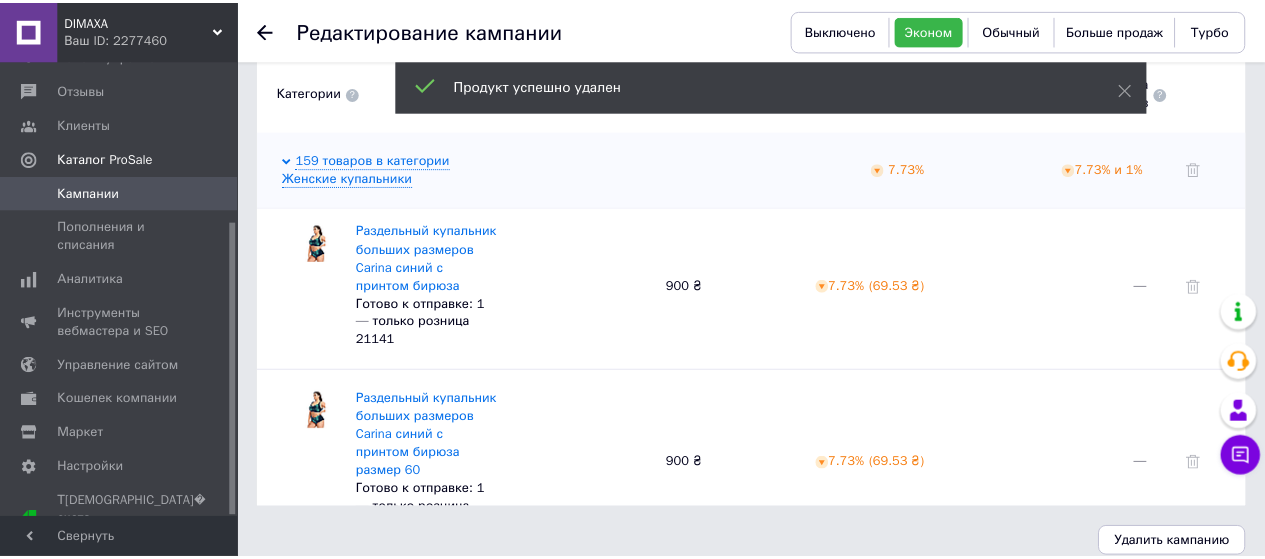 scroll, scrollTop: 21645, scrollLeft: 0, axis: vertical 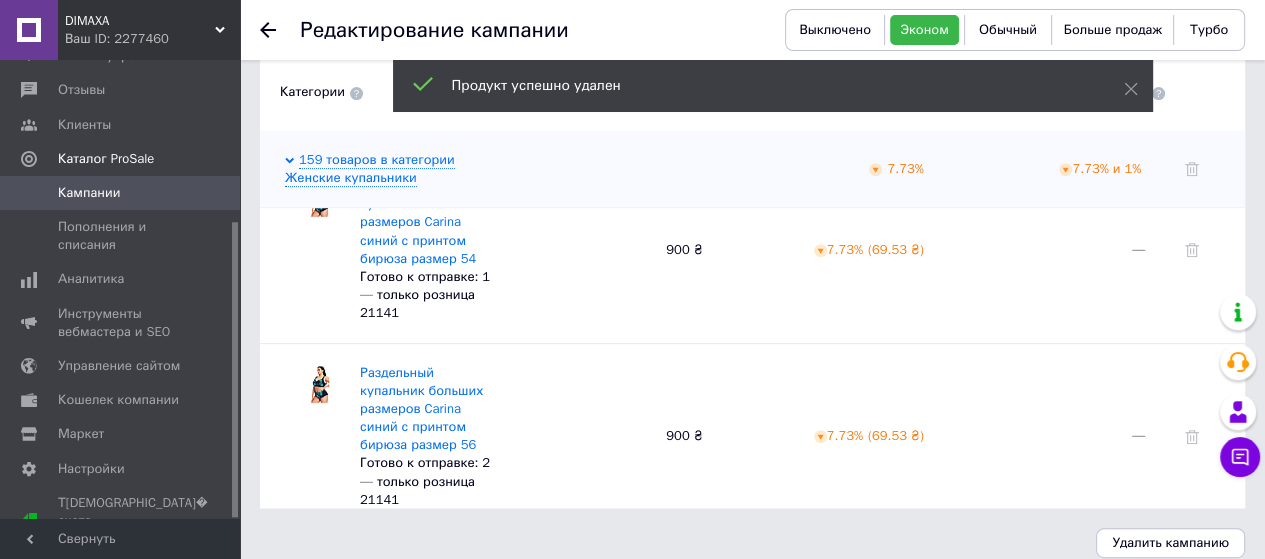 click 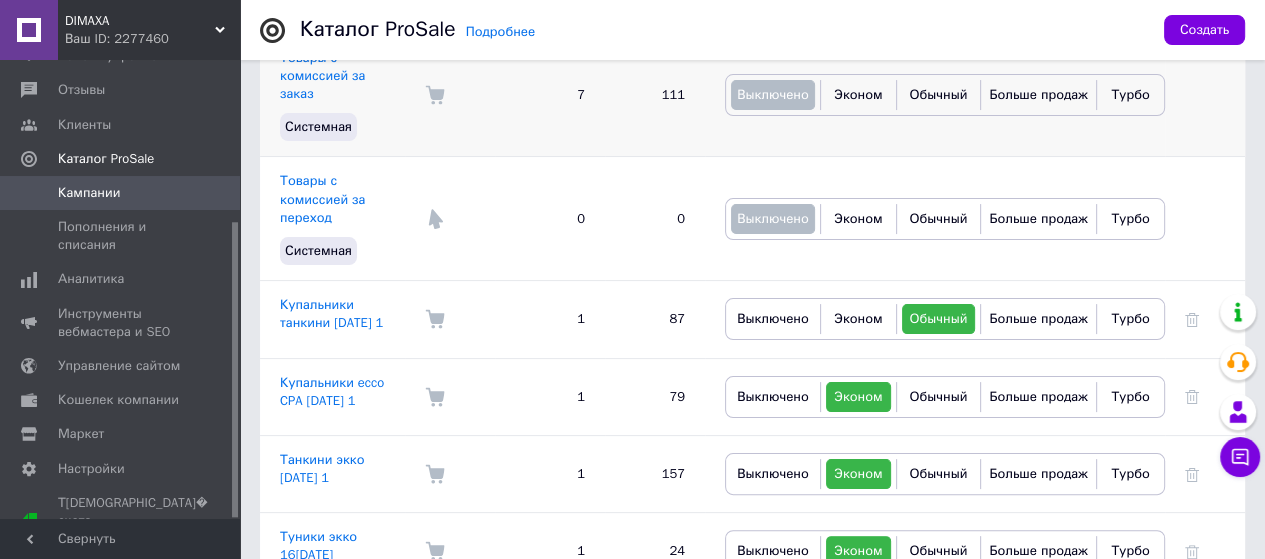 scroll, scrollTop: 300, scrollLeft: 0, axis: vertical 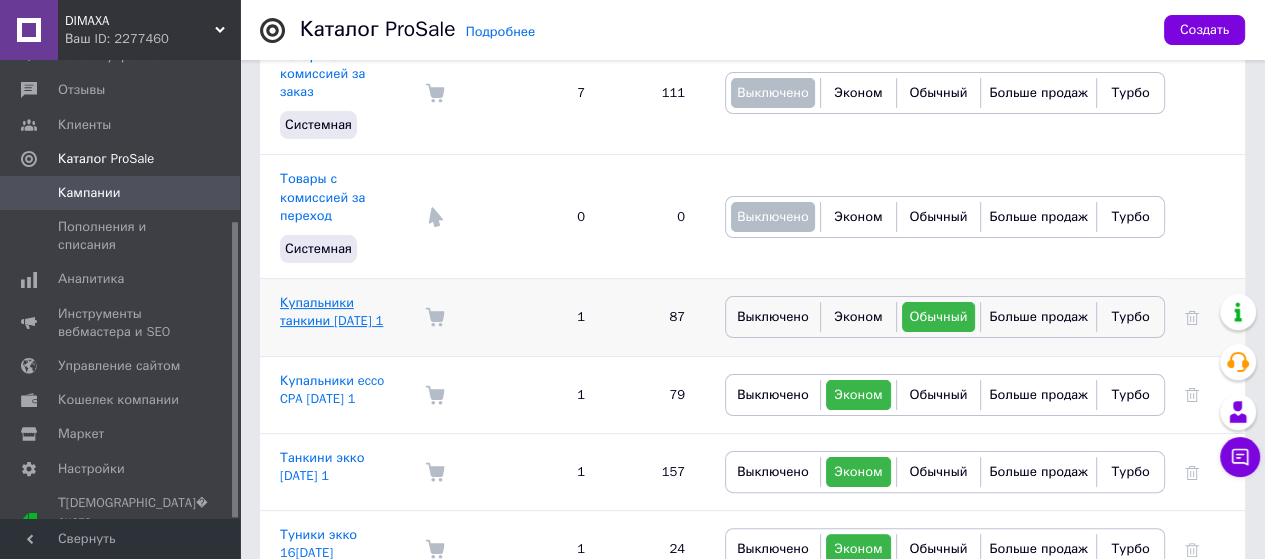 click on "Купальники  танкини [DATE] 1" at bounding box center [331, 311] 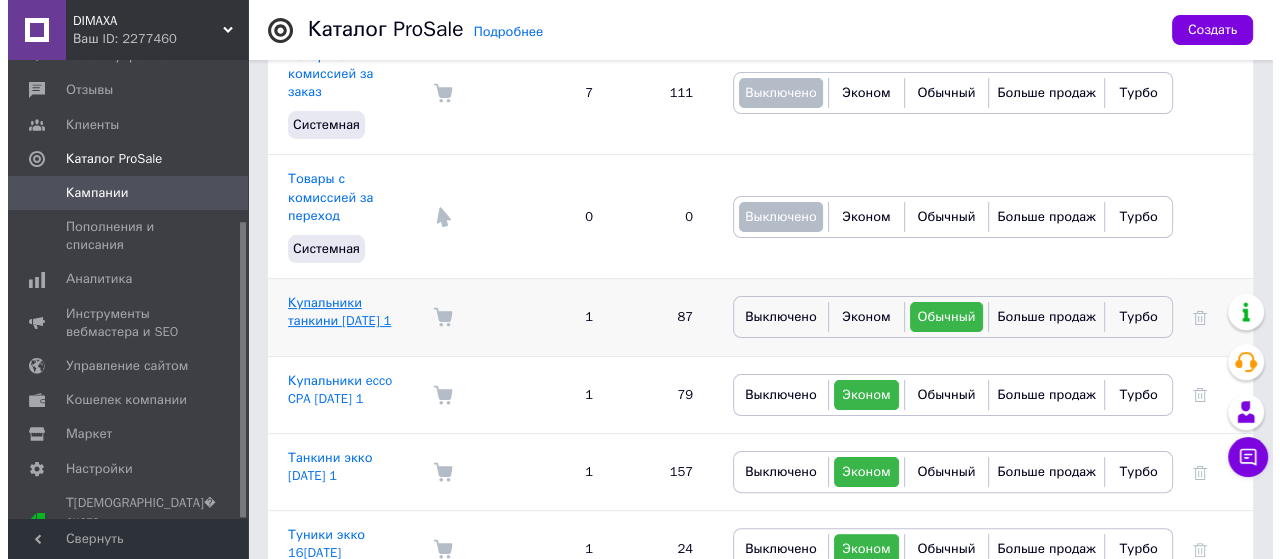 scroll, scrollTop: 0, scrollLeft: 0, axis: both 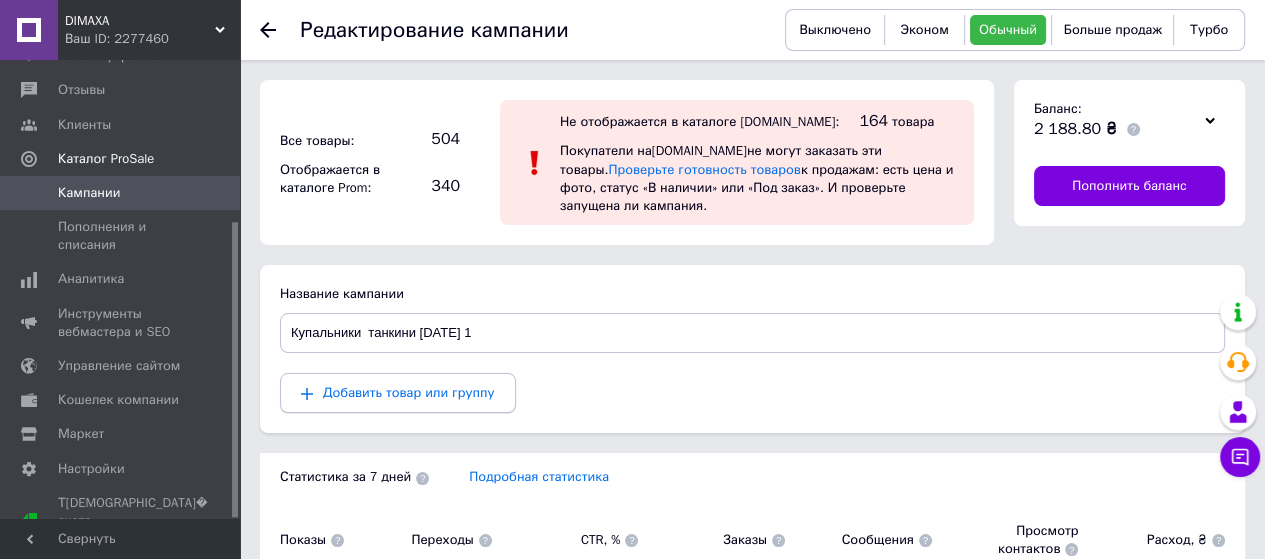 click on "Добавить товар или группу" at bounding box center [409, 392] 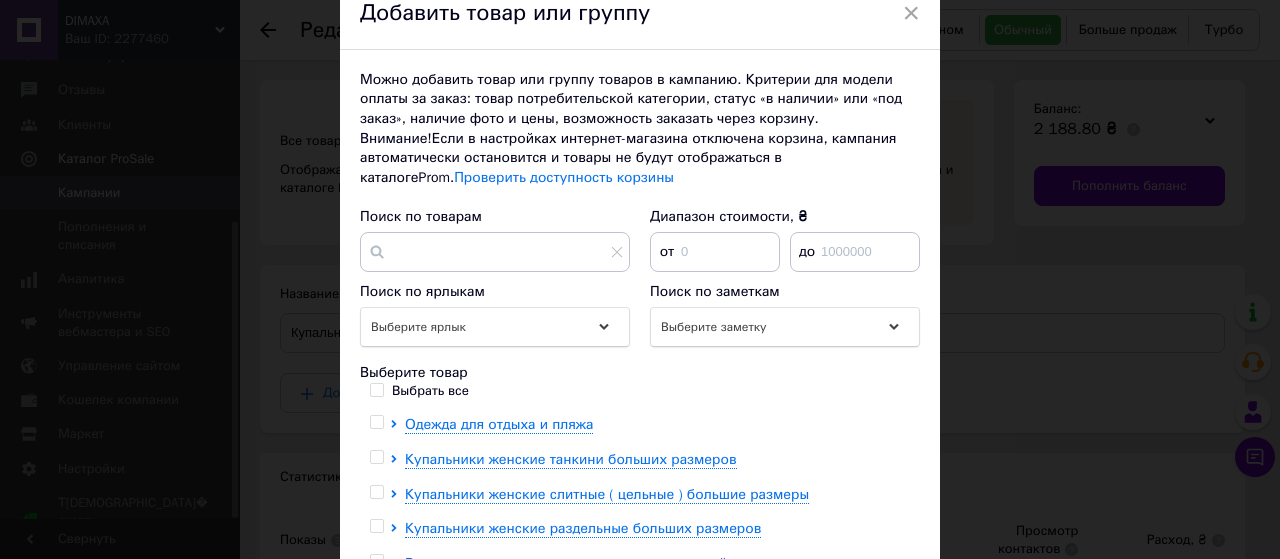 scroll, scrollTop: 200, scrollLeft: 0, axis: vertical 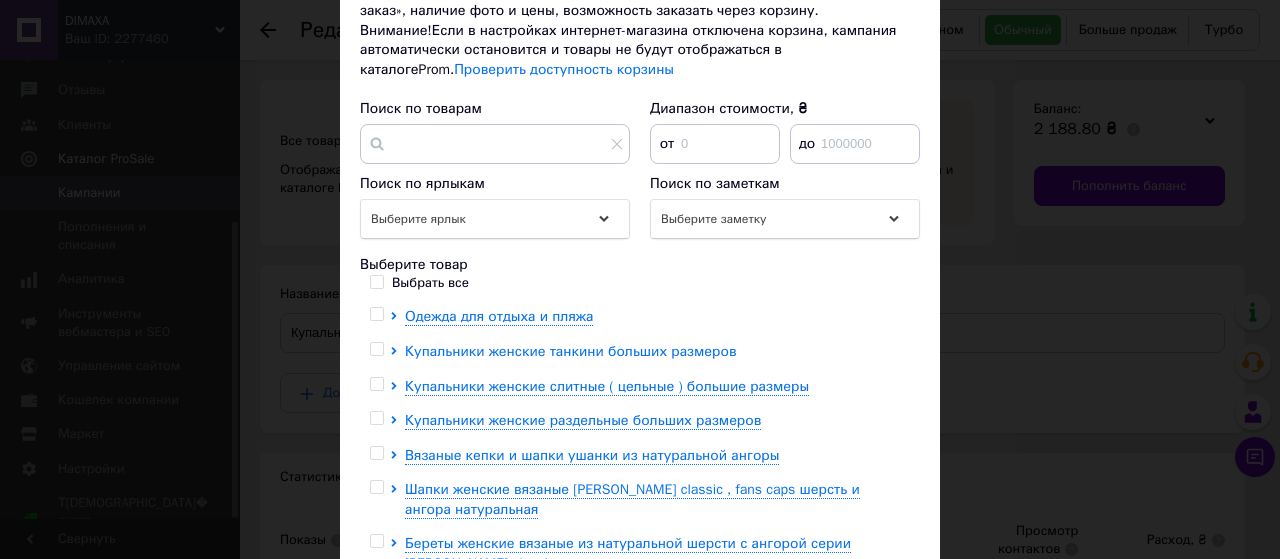 click on "Купальники женские танкини больших размеров" at bounding box center [571, 351] 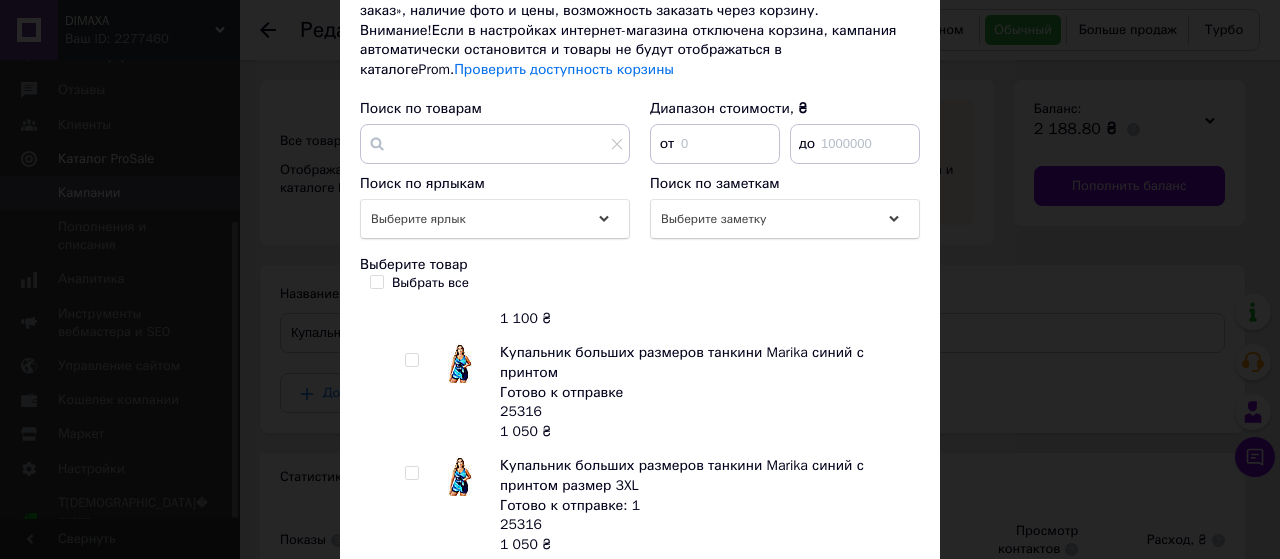 scroll, scrollTop: 600, scrollLeft: 0, axis: vertical 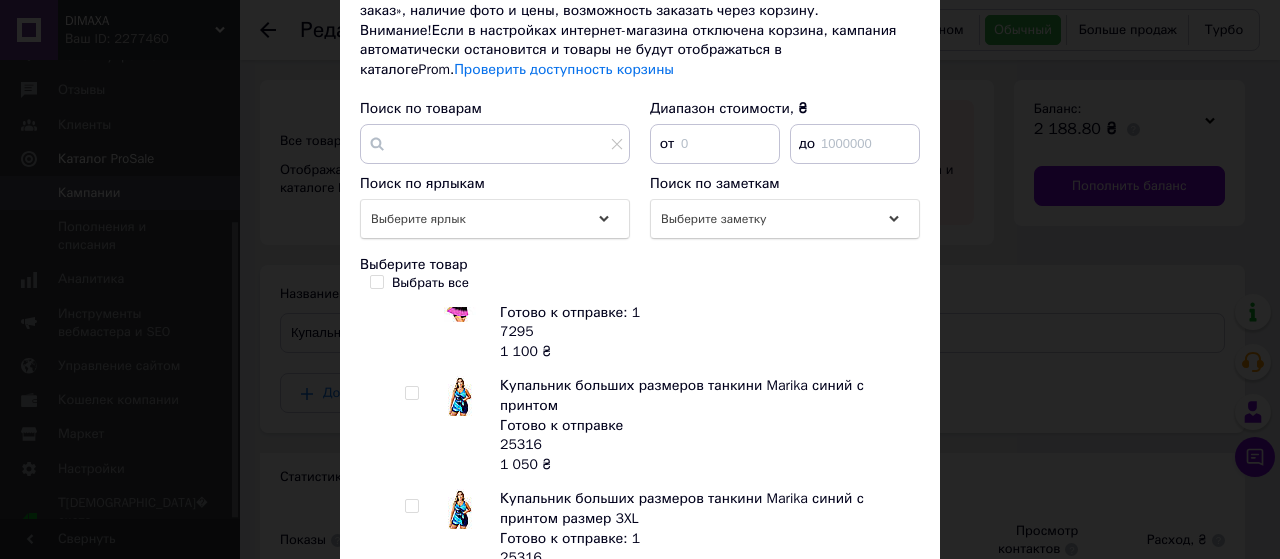click at bounding box center [411, 393] 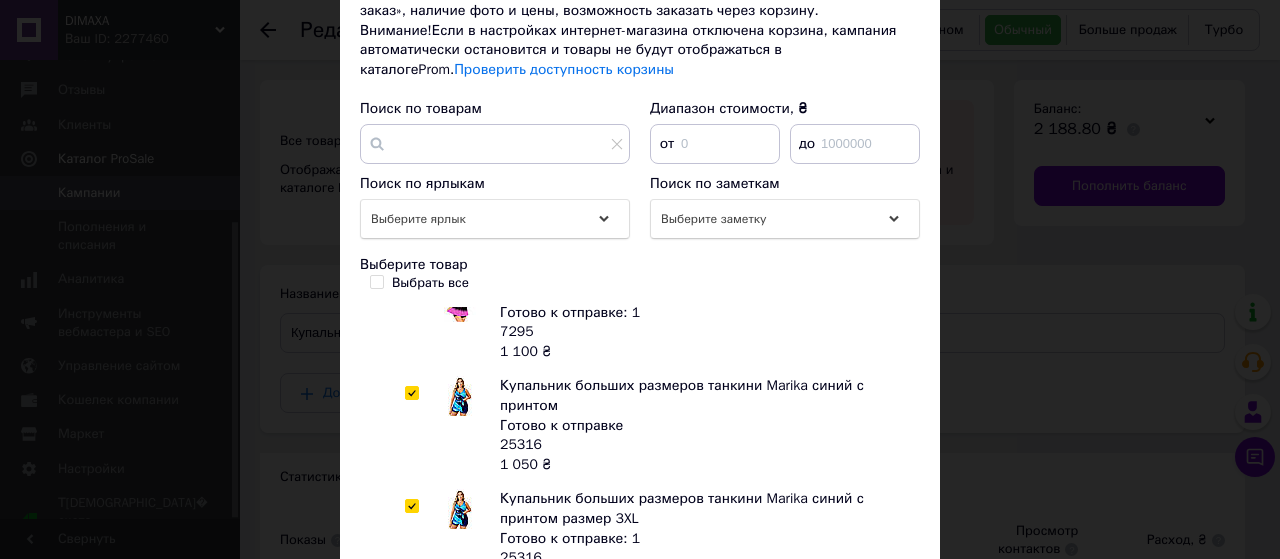 checkbox on "true" 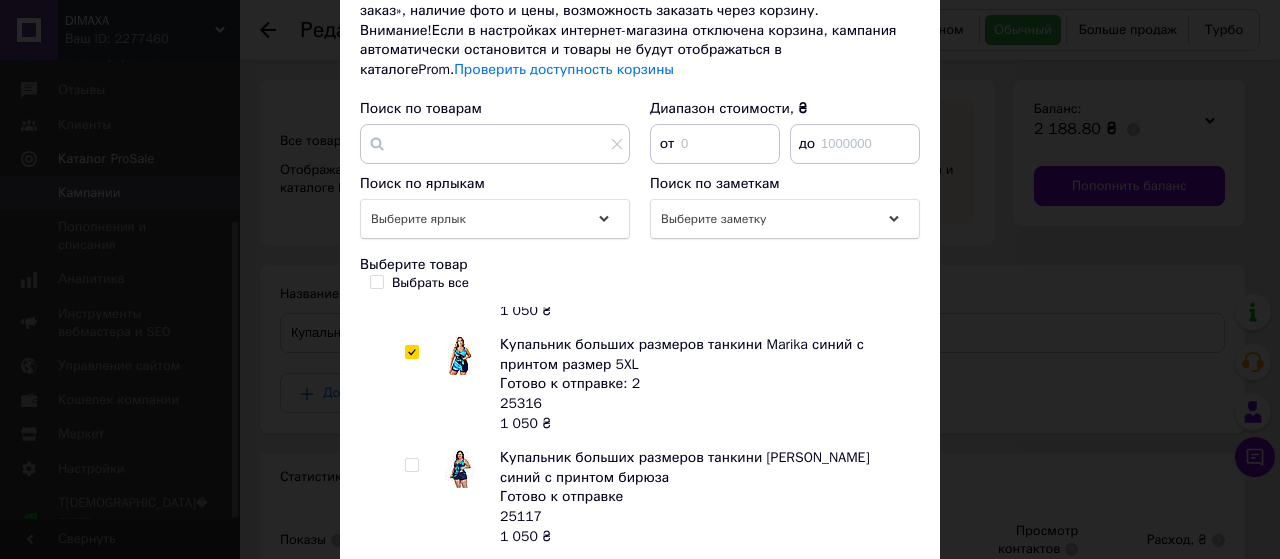 scroll, scrollTop: 1100, scrollLeft: 0, axis: vertical 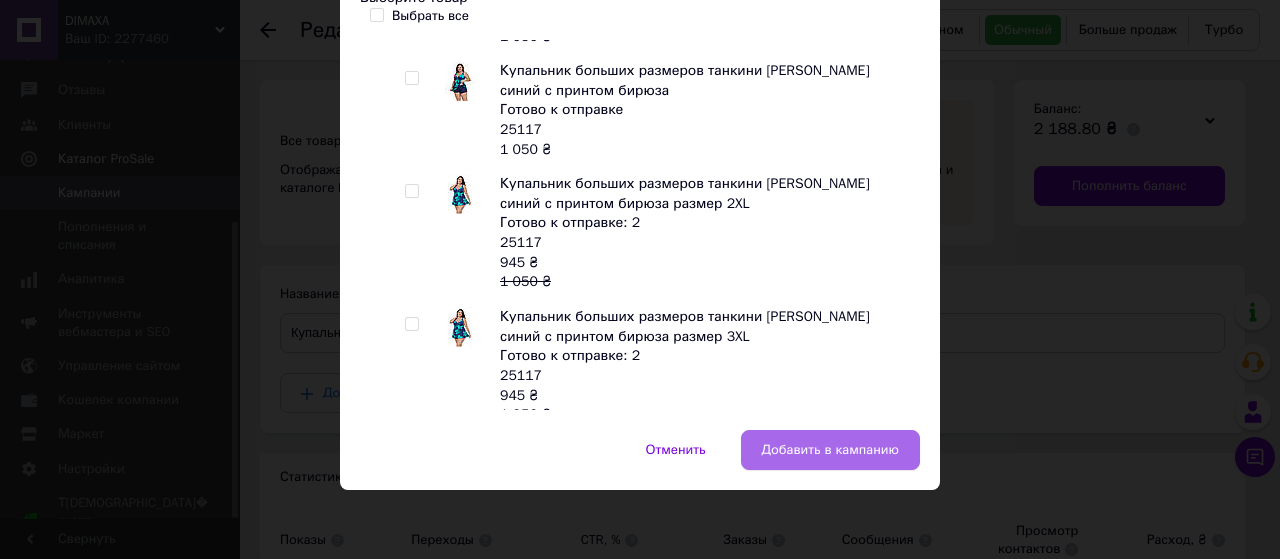 click on "Добавить в кампанию" at bounding box center (830, 450) 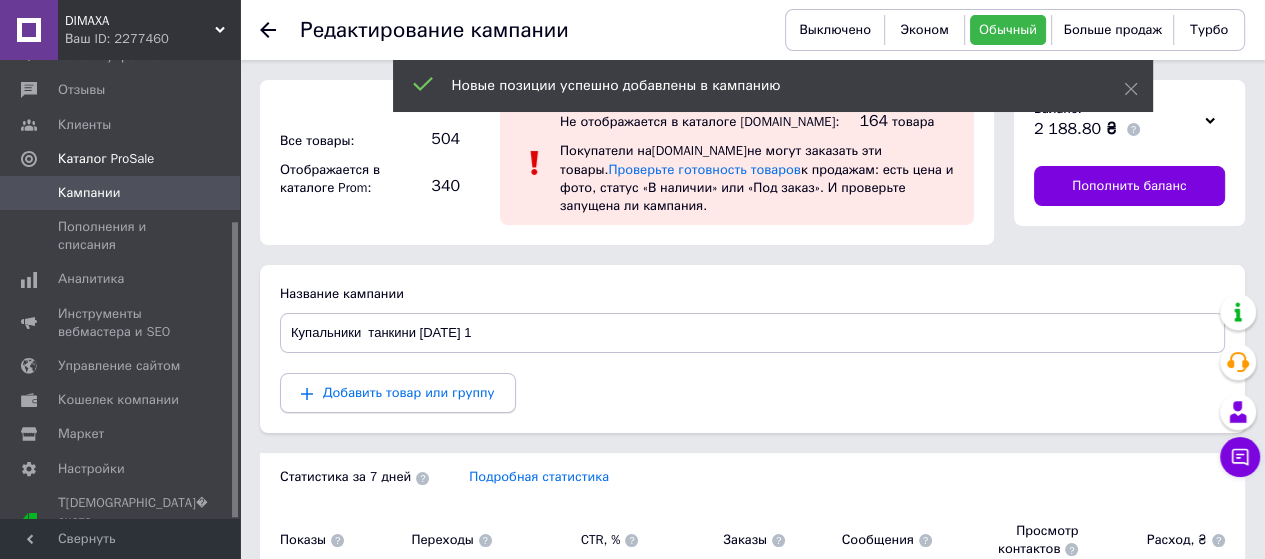 click on "Добавить товар или группу" at bounding box center (409, 392) 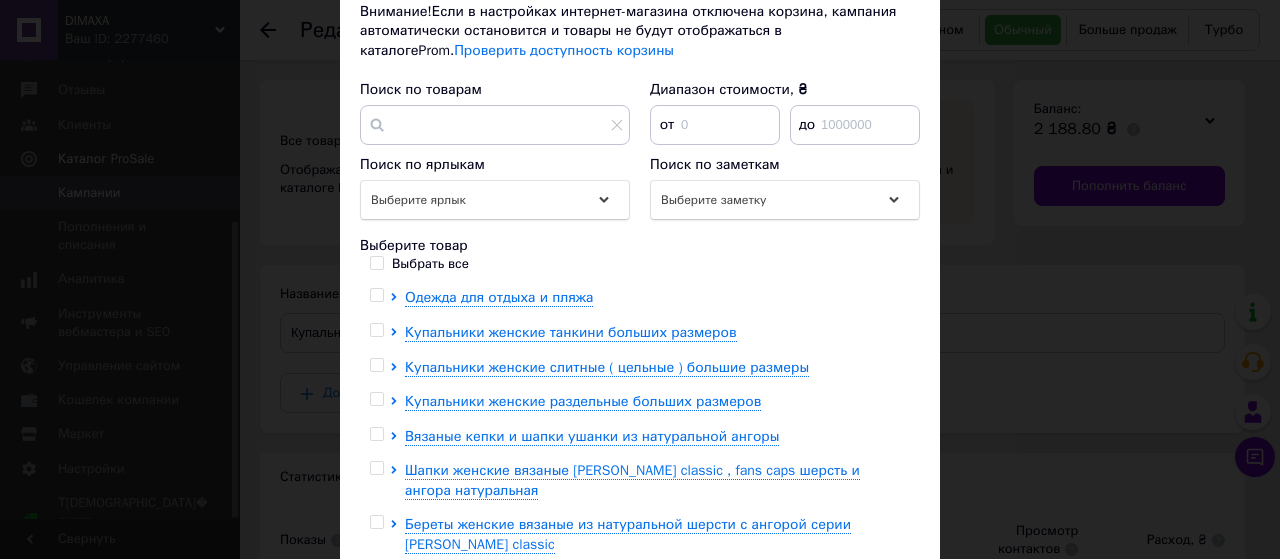scroll, scrollTop: 398, scrollLeft: 0, axis: vertical 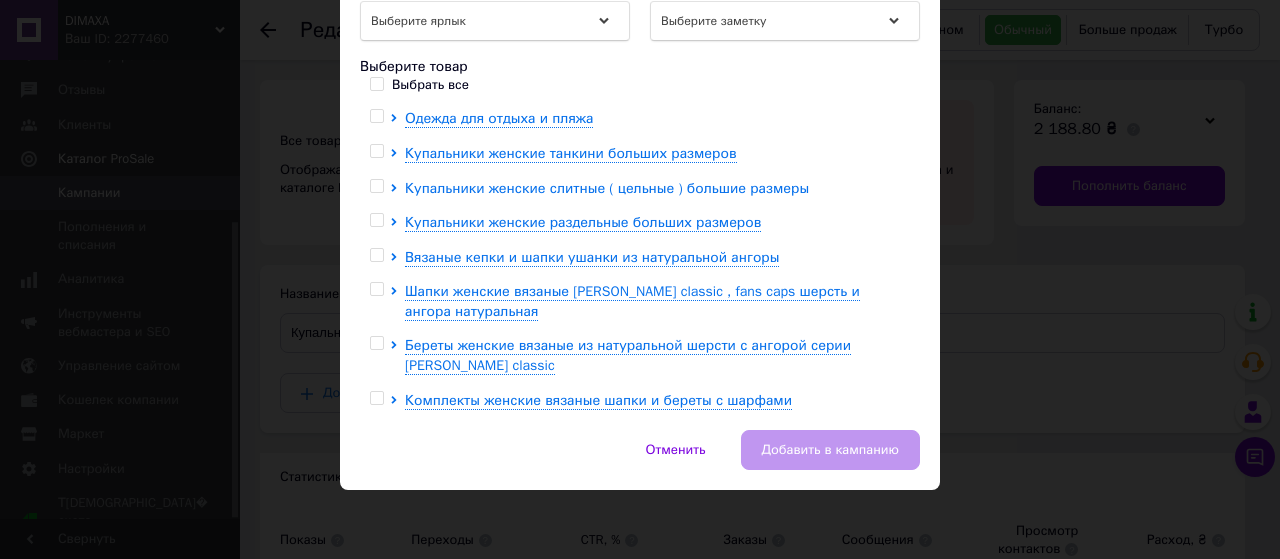click on "Купальники женские слитные ( цельные ) большие размеры" at bounding box center (607, 188) 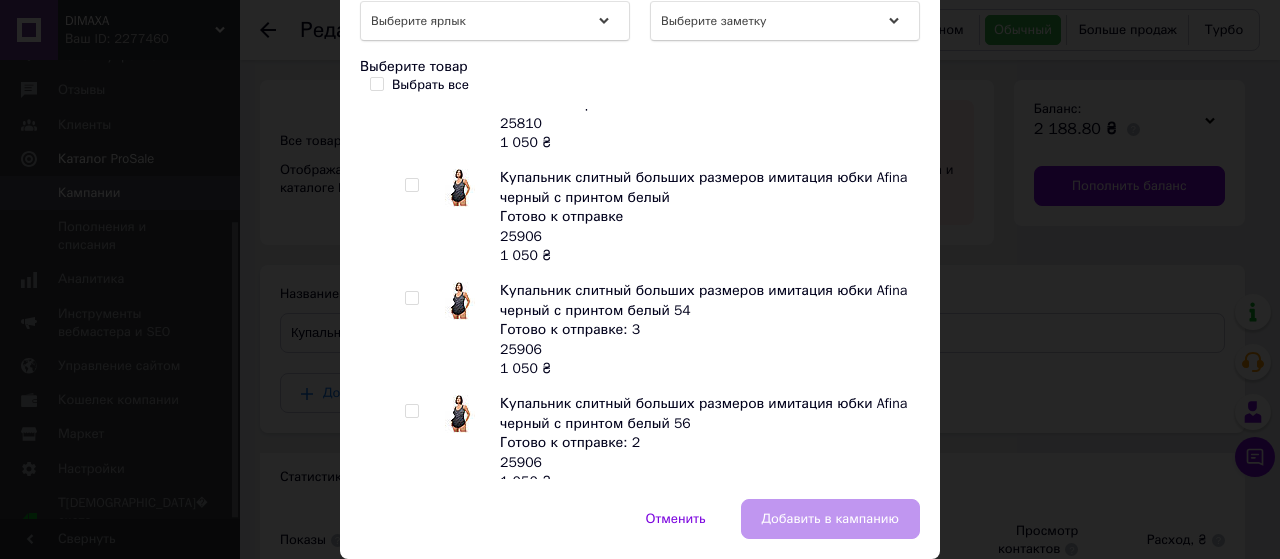 scroll, scrollTop: 4000, scrollLeft: 0, axis: vertical 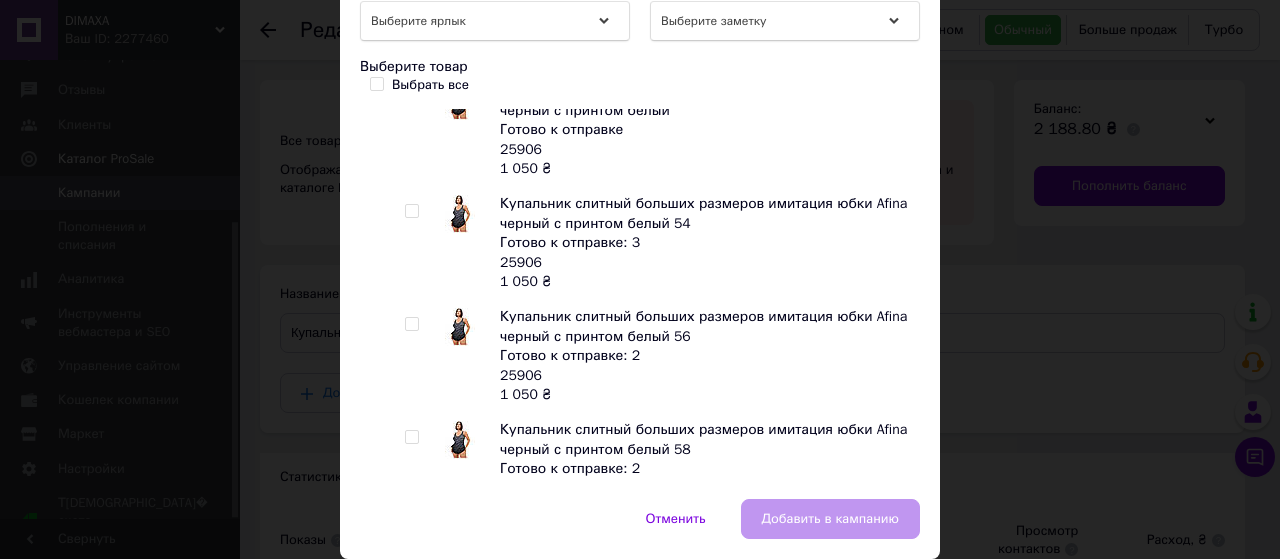 click at bounding box center [411, 211] 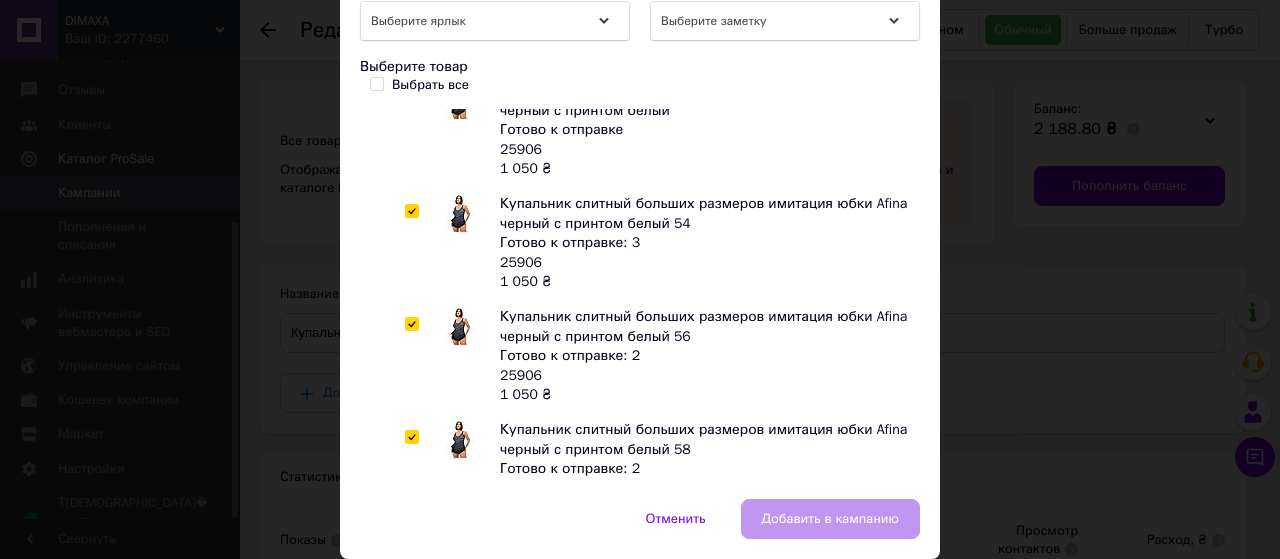 checkbox on "true" 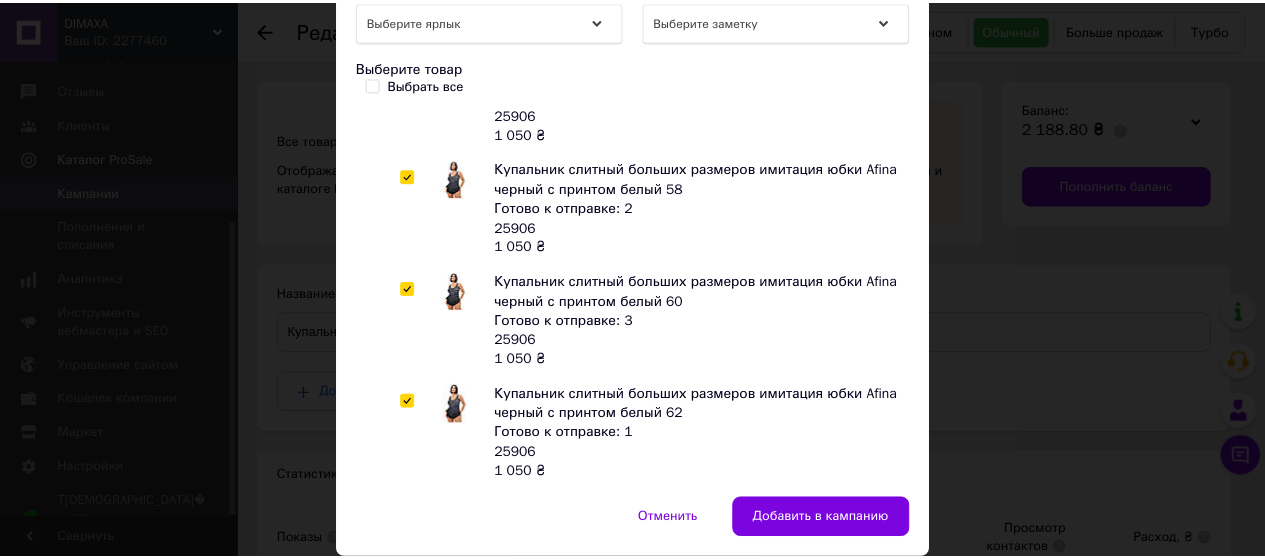 scroll, scrollTop: 4400, scrollLeft: 0, axis: vertical 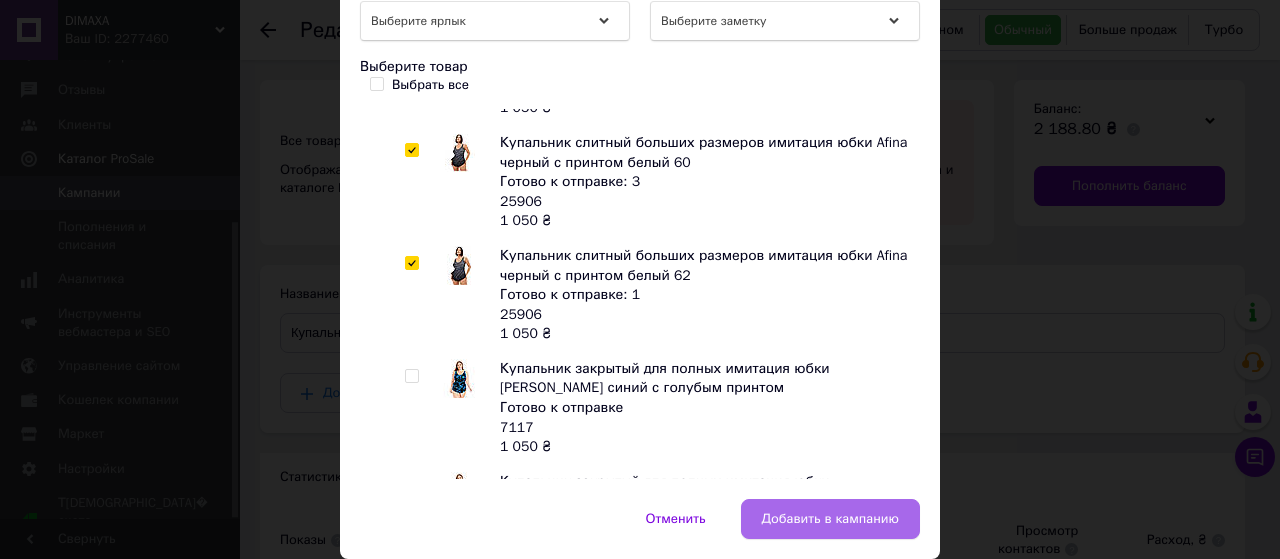 click on "Добавить в кампанию" at bounding box center [830, 519] 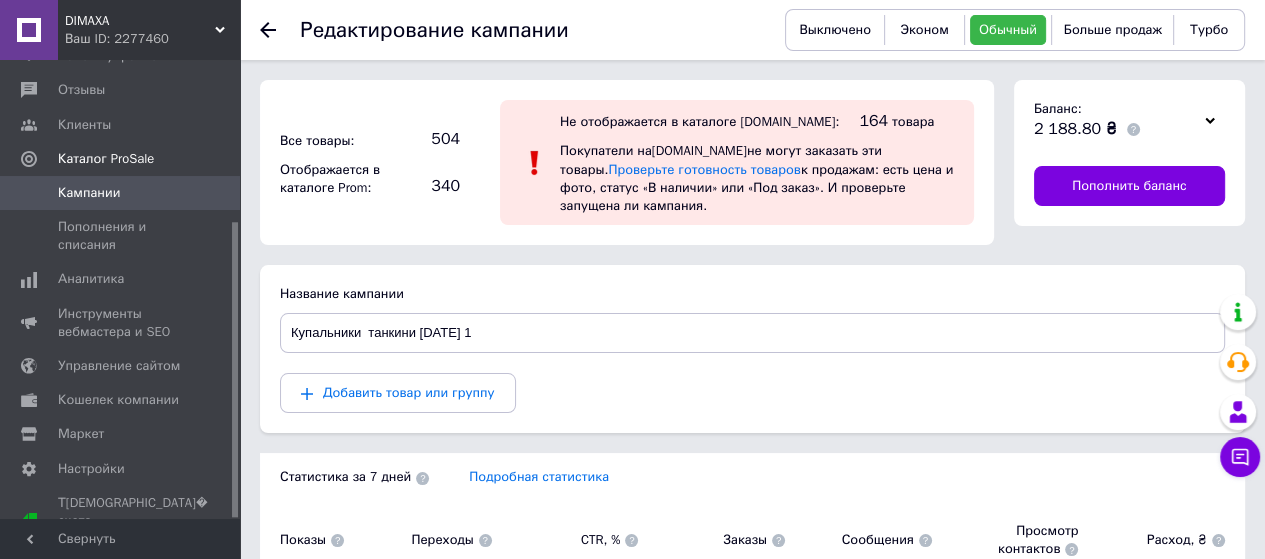 click on "Кампании" at bounding box center (121, 193) 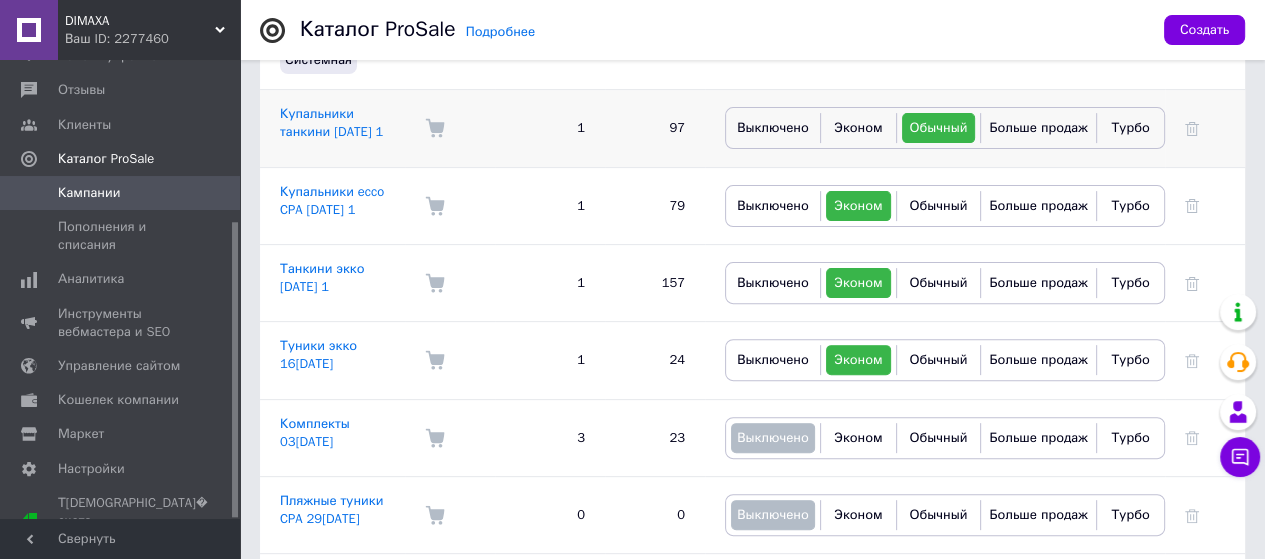scroll, scrollTop: 500, scrollLeft: 0, axis: vertical 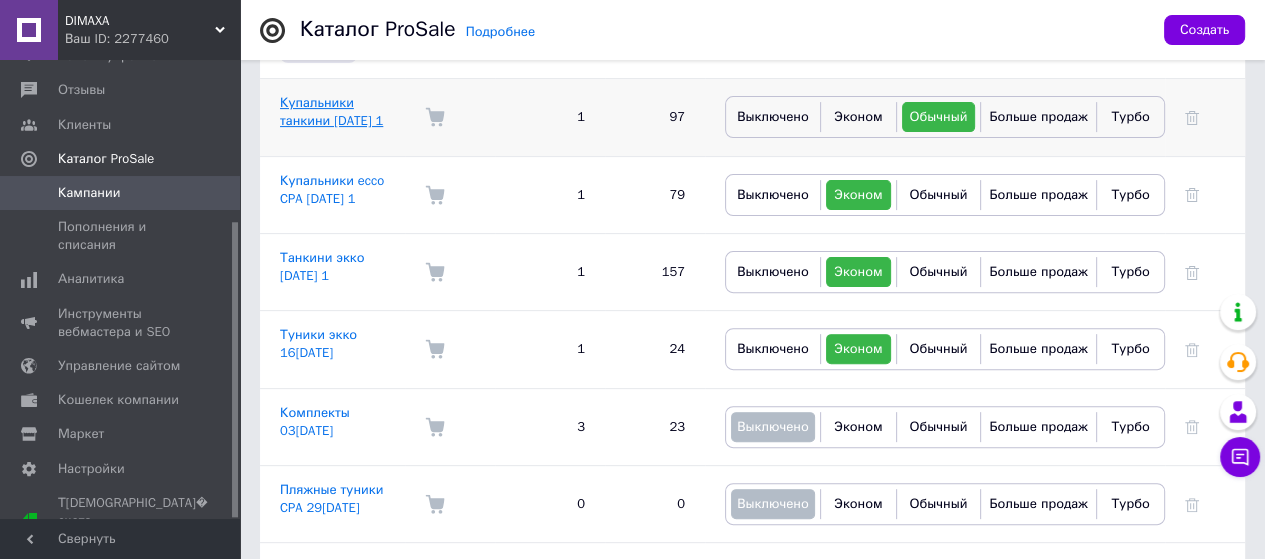 click on "Купальники  танкини [DATE] 1" at bounding box center (331, 111) 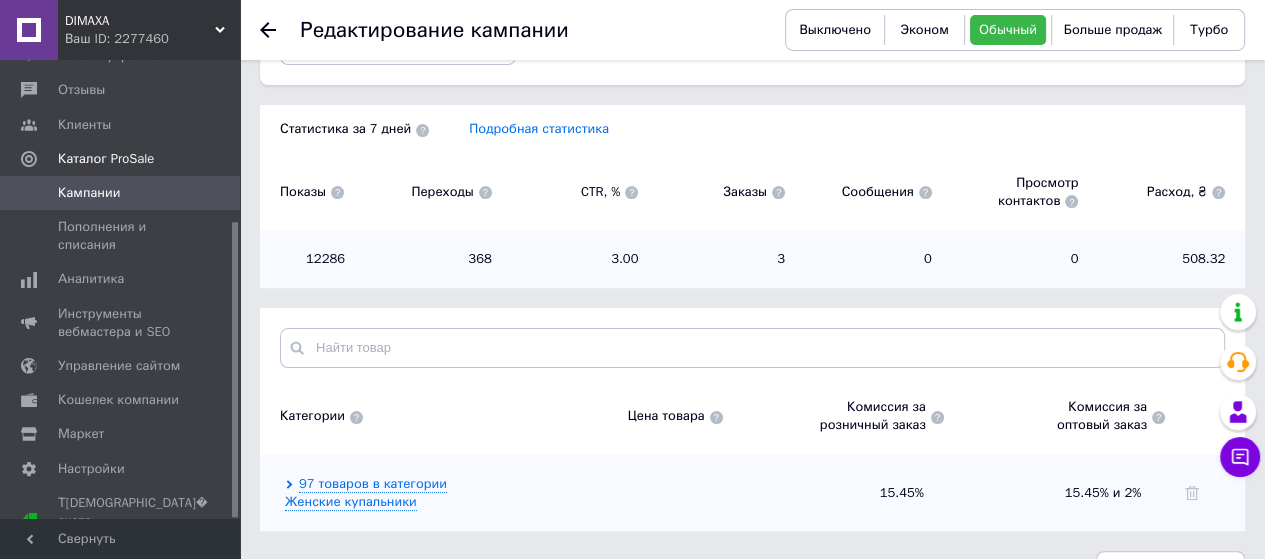 scroll, scrollTop: 371, scrollLeft: 0, axis: vertical 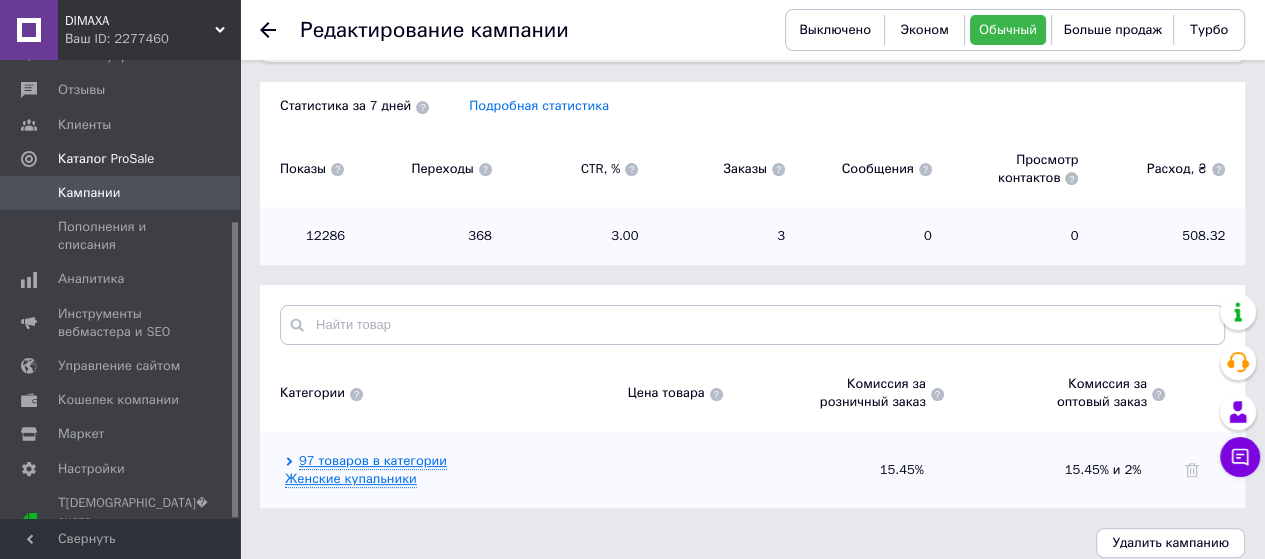 click on "97 товаров в категории Женские купальники" at bounding box center (366, 470) 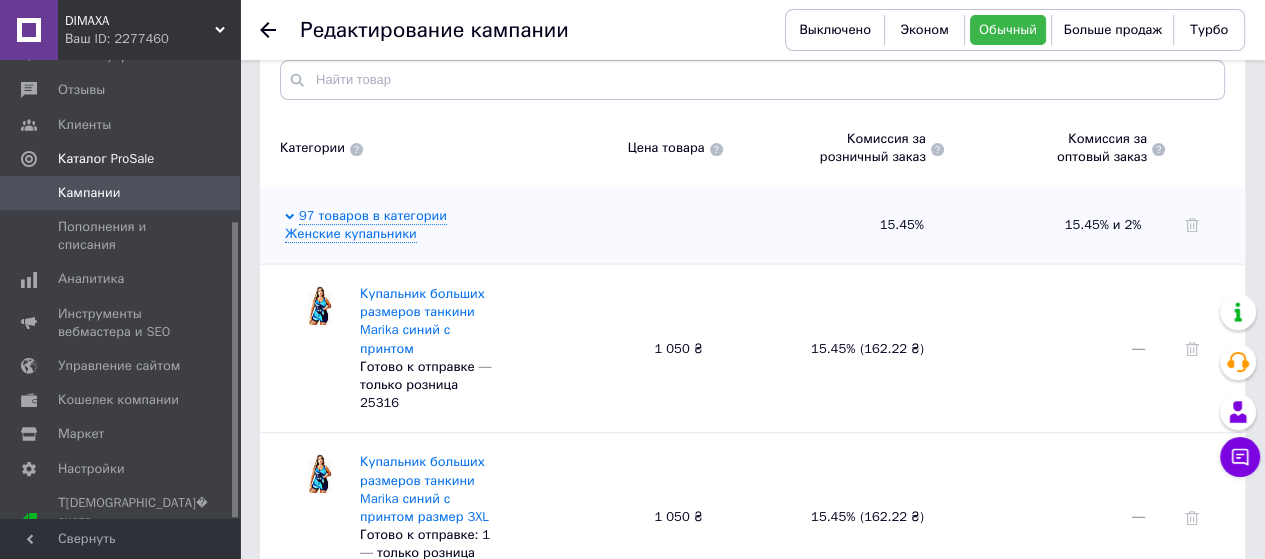 scroll, scrollTop: 671, scrollLeft: 0, axis: vertical 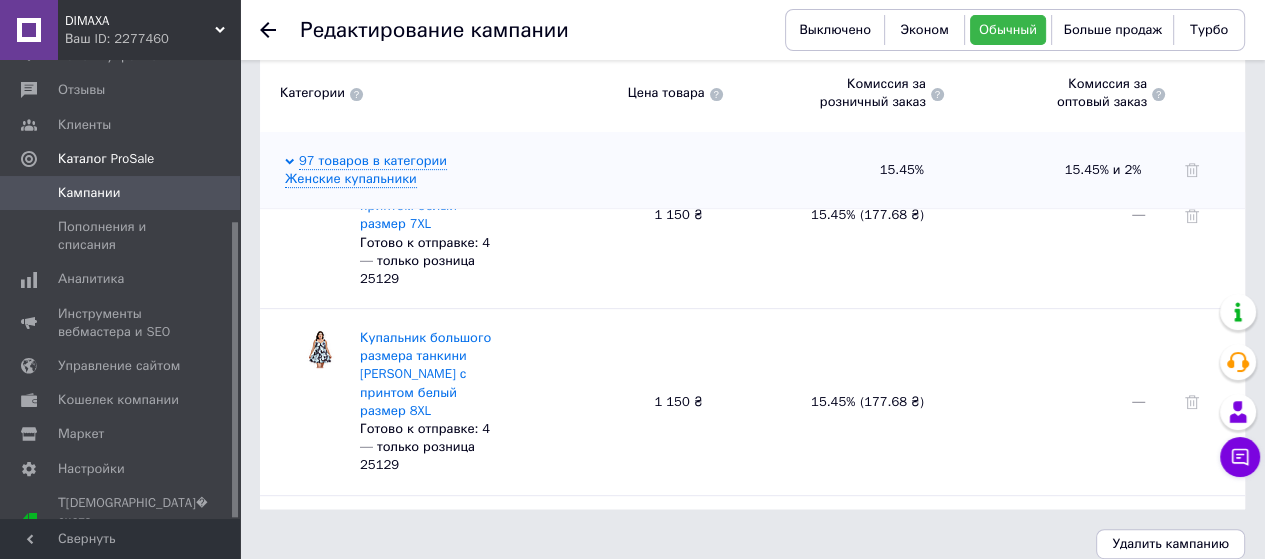 click 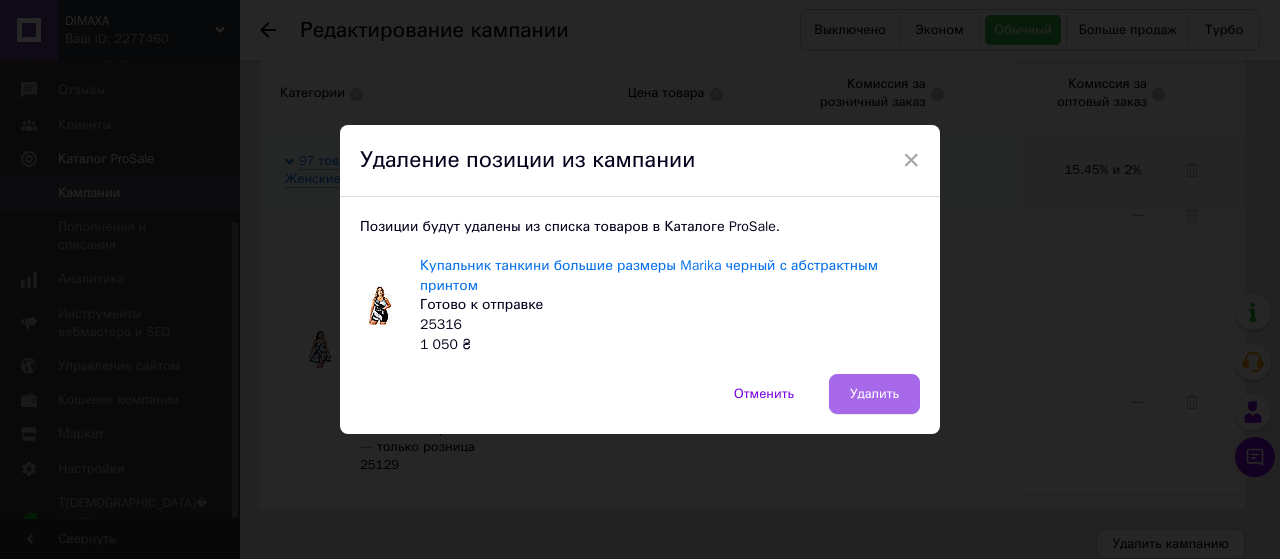 click on "Удалить" at bounding box center [874, 394] 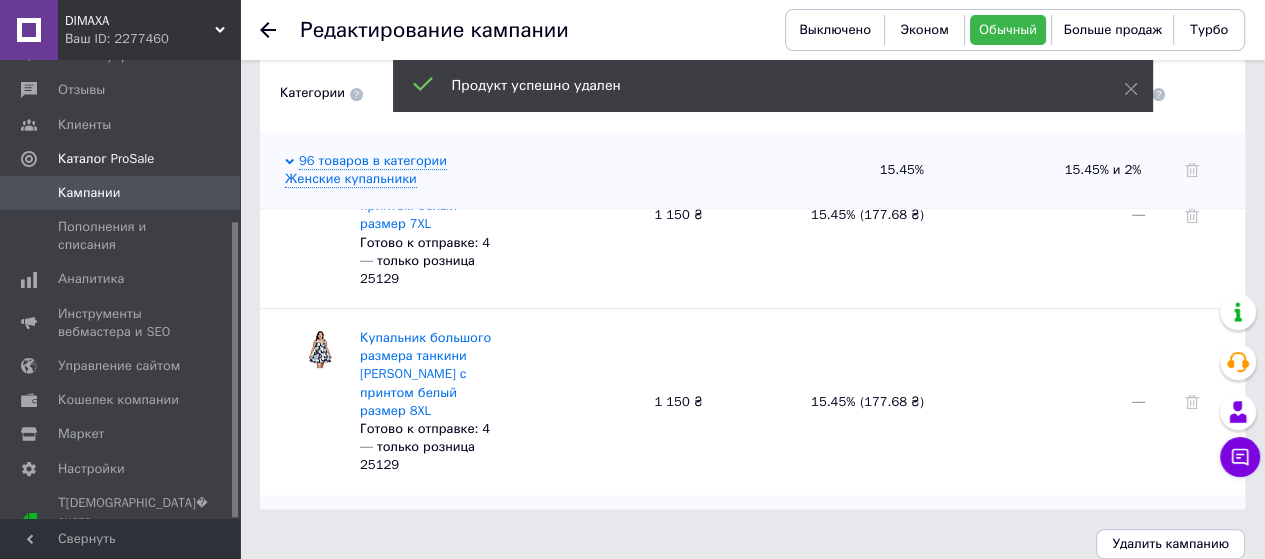 scroll, scrollTop: 8594, scrollLeft: 0, axis: vertical 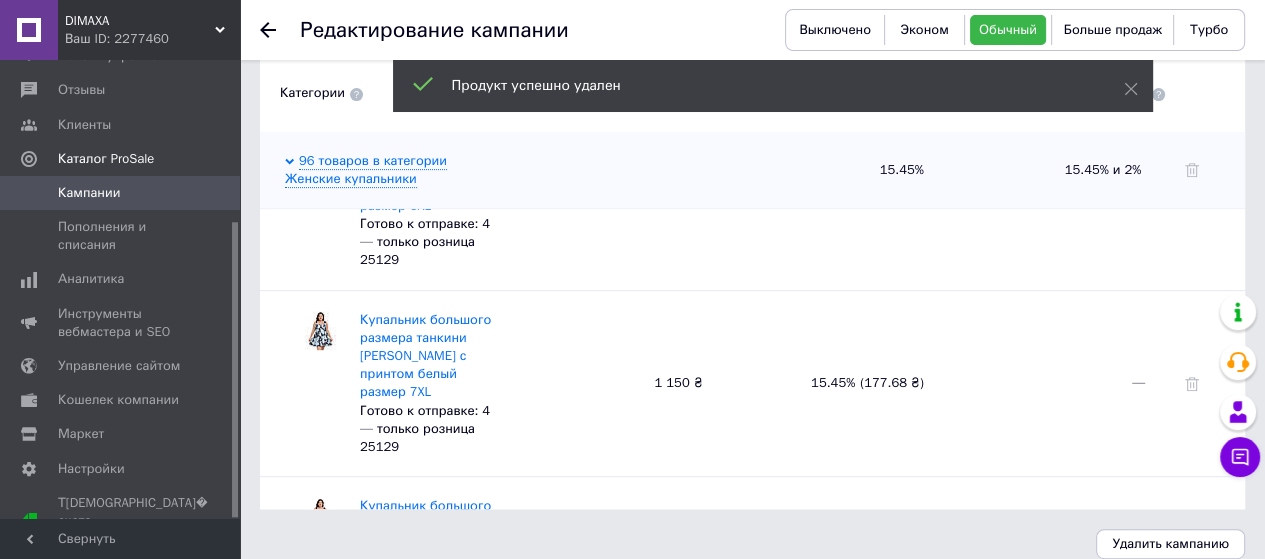click 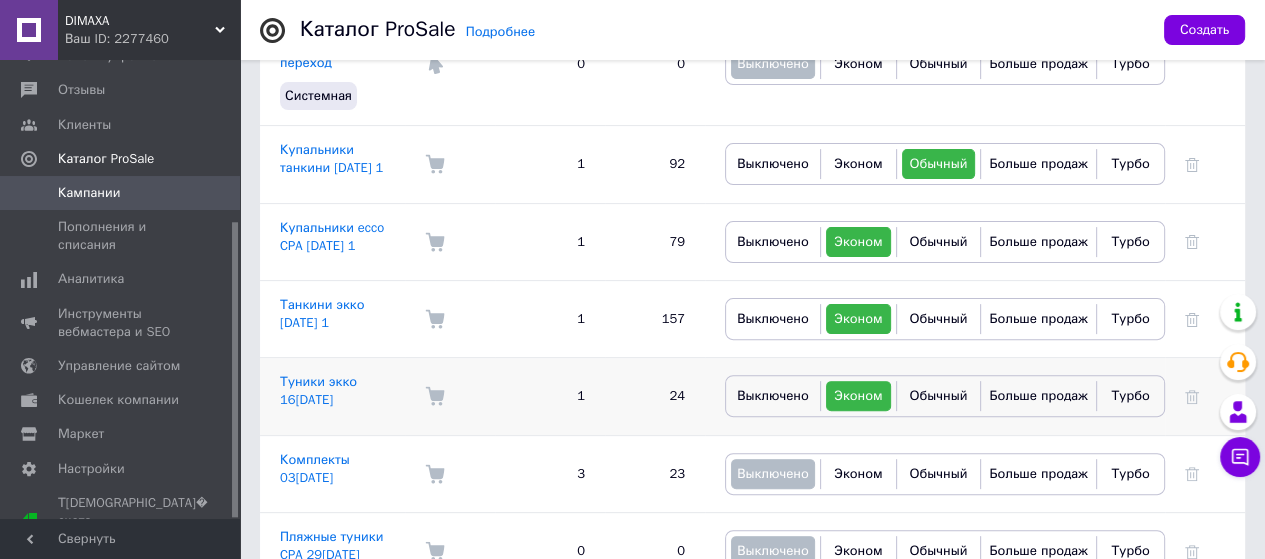 scroll, scrollTop: 500, scrollLeft: 0, axis: vertical 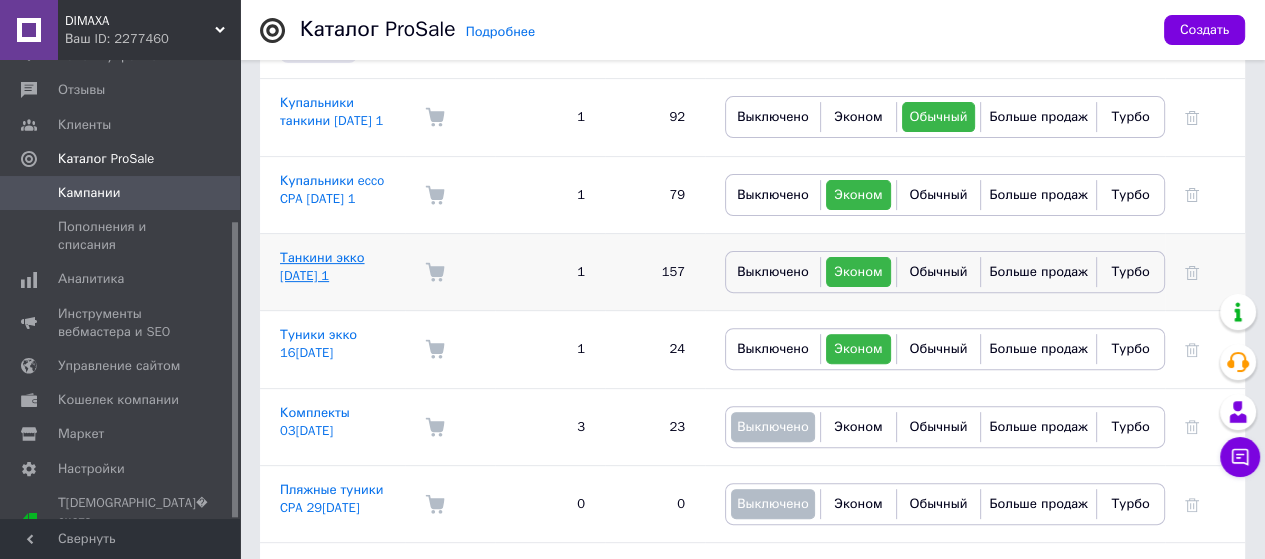 click on "Танкини экко [DATE] 1" at bounding box center (322, 266) 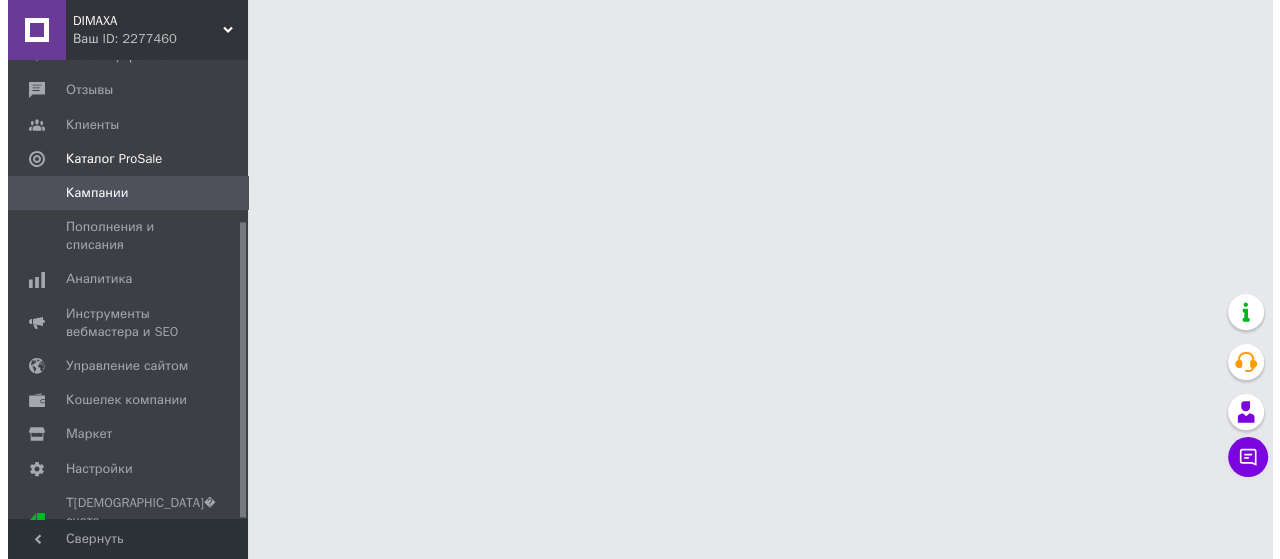 scroll, scrollTop: 0, scrollLeft: 0, axis: both 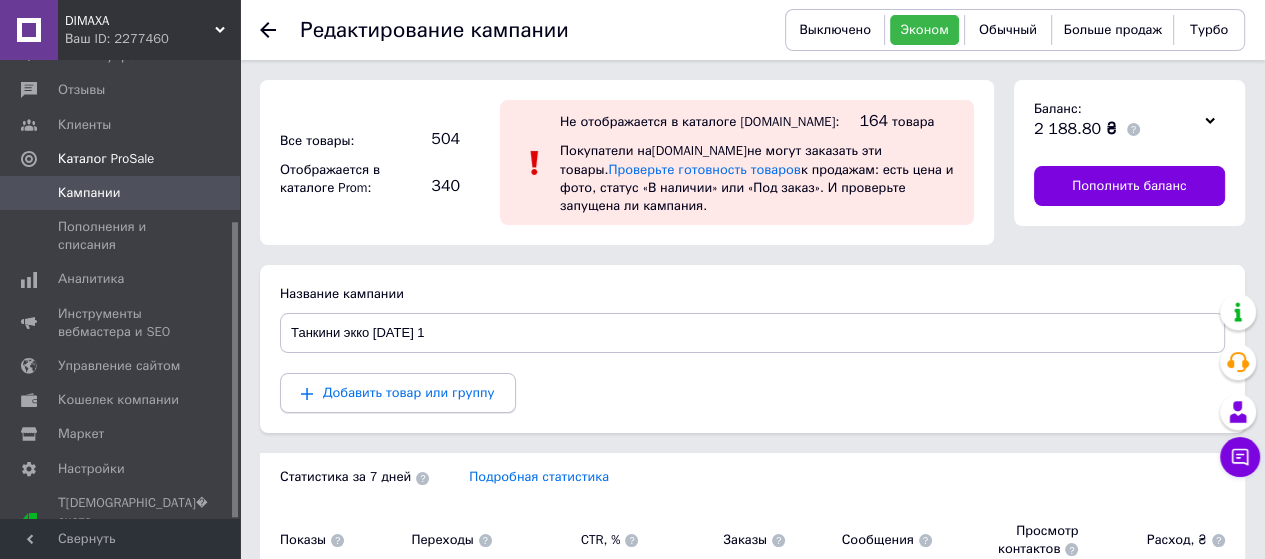 click on "Добавить товар или группу" at bounding box center [409, 392] 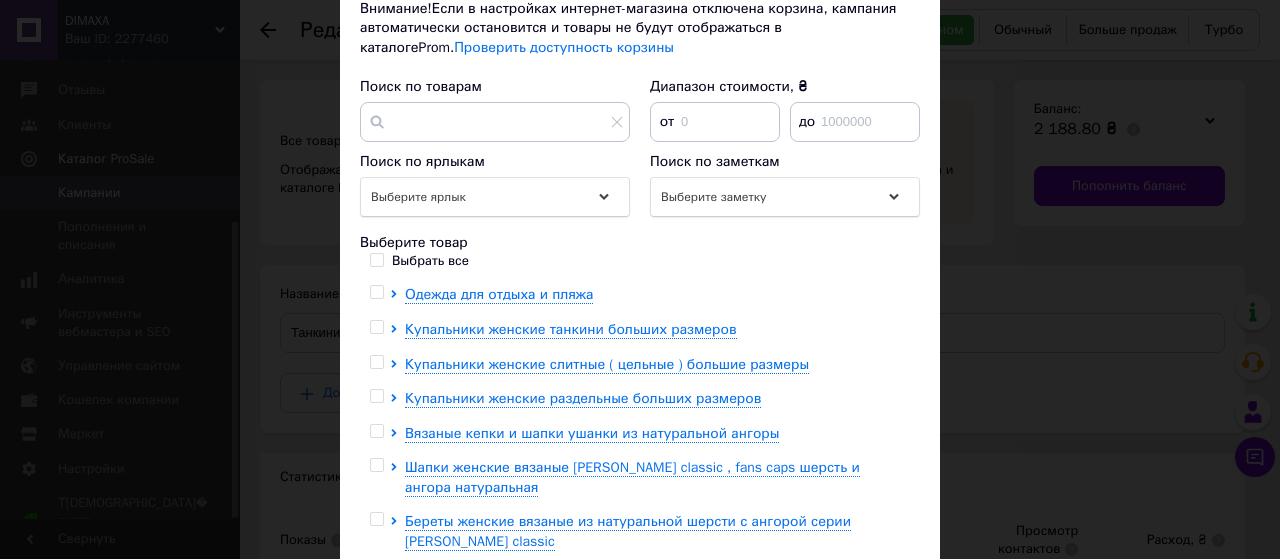 scroll, scrollTop: 300, scrollLeft: 0, axis: vertical 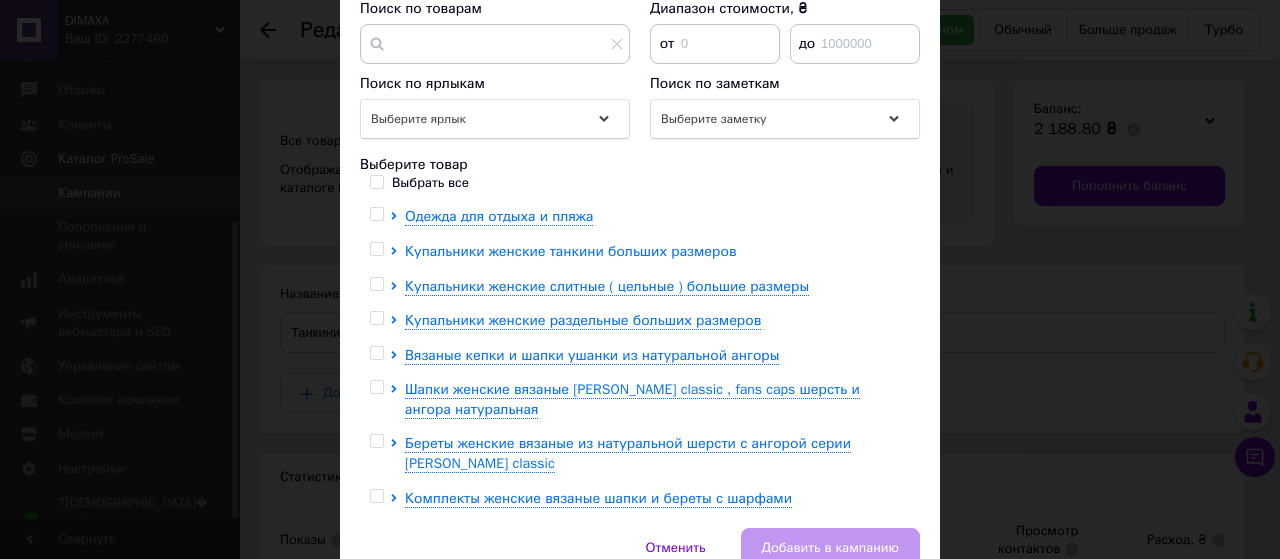 click on "Купальники женские танкини больших размеров" at bounding box center [571, 251] 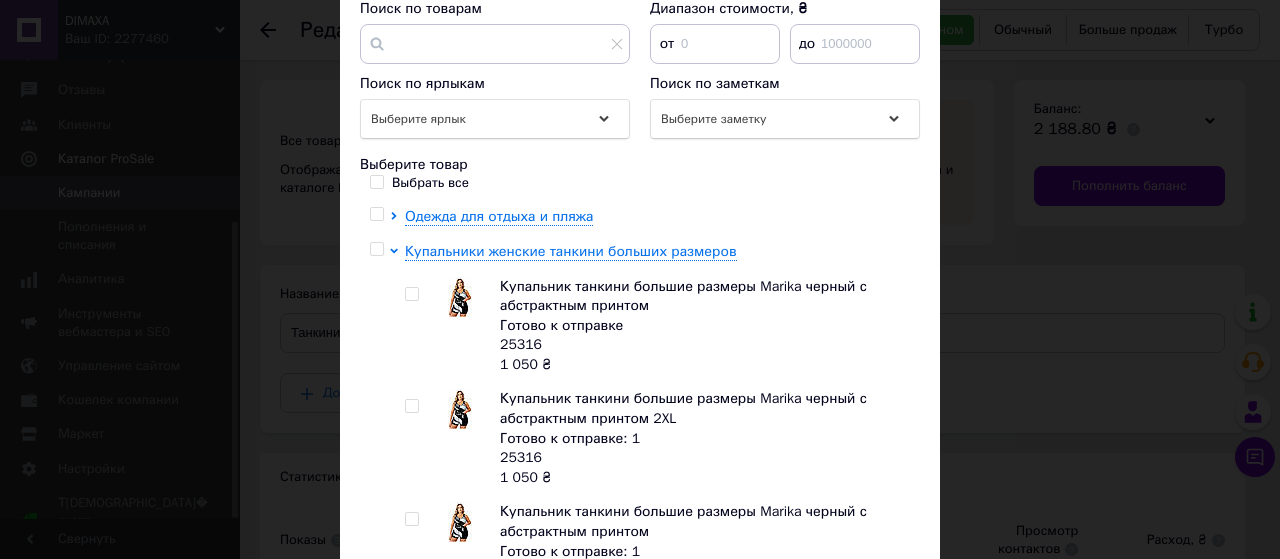 click at bounding box center [411, 294] 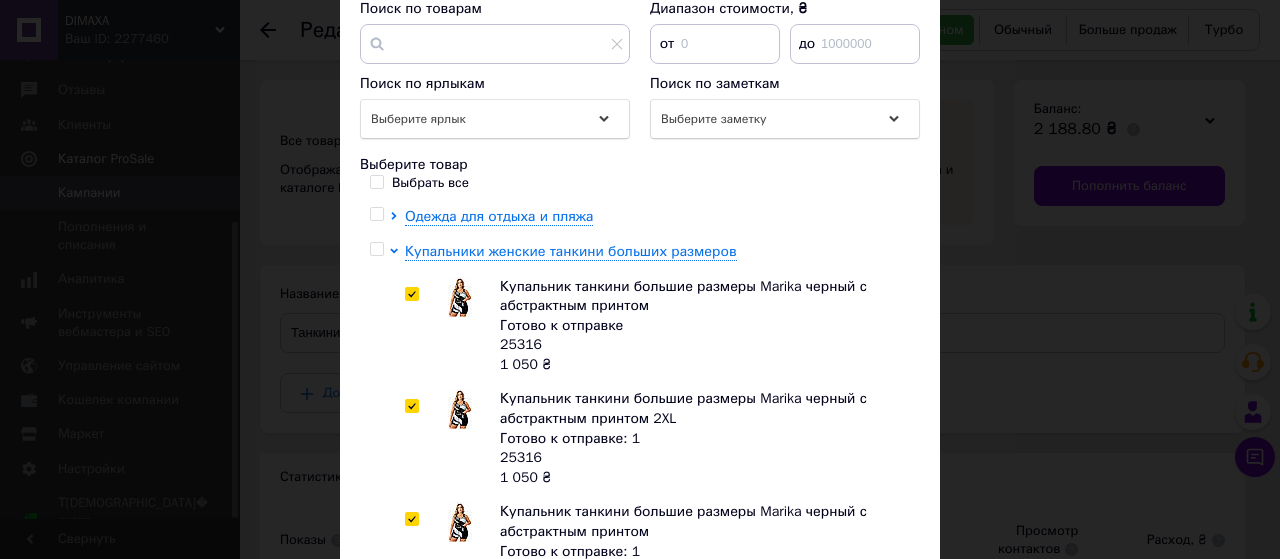 checkbox on "true" 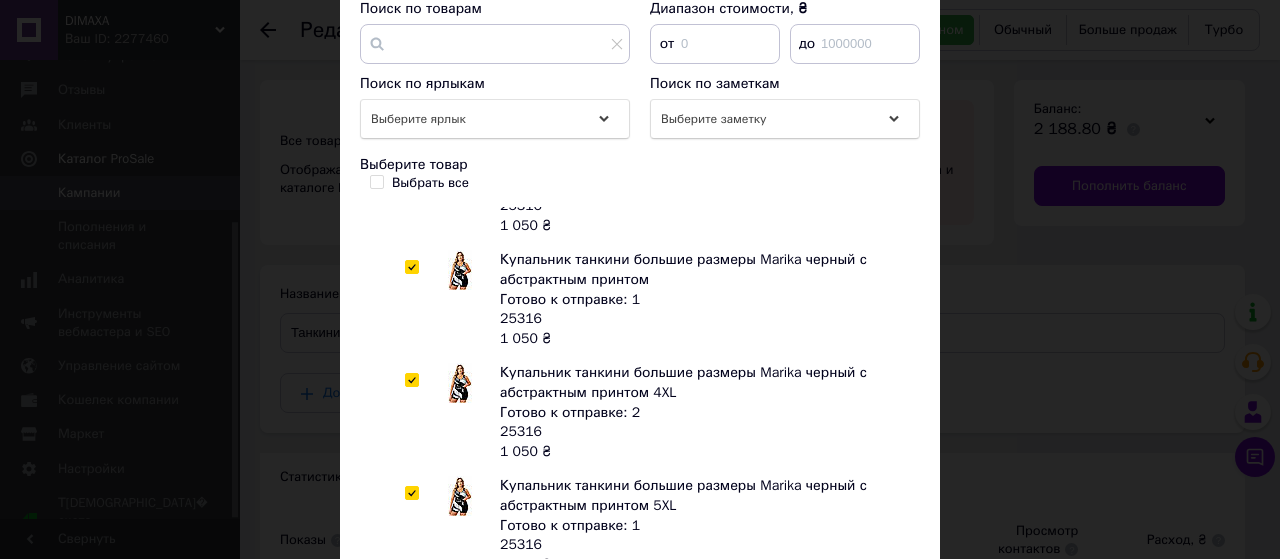 scroll, scrollTop: 400, scrollLeft: 0, axis: vertical 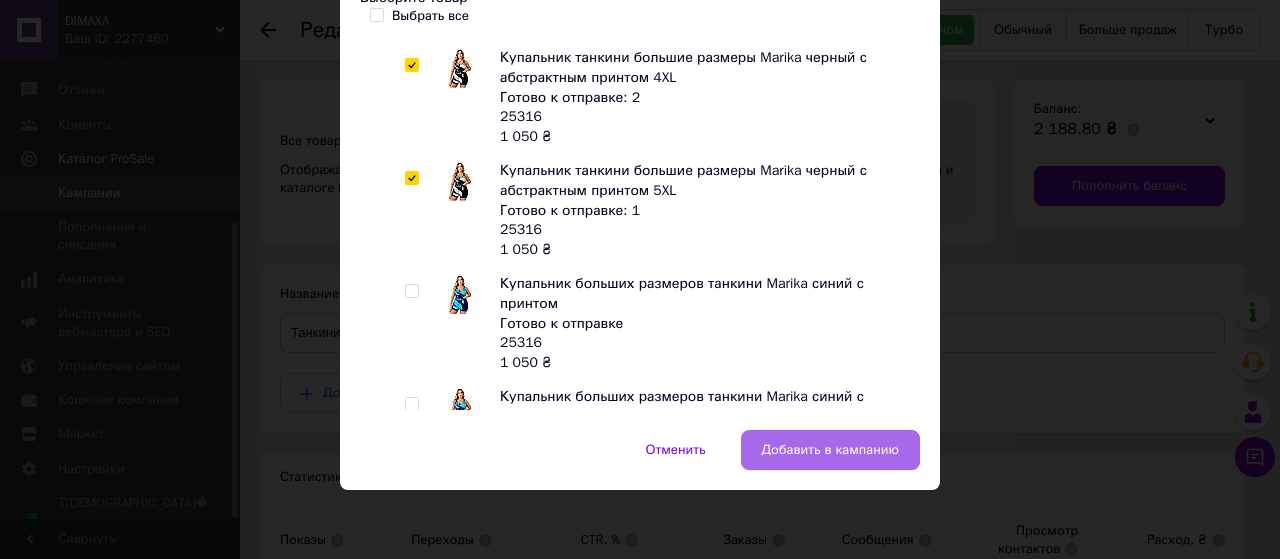 click on "Добавить в кампанию" at bounding box center (830, 450) 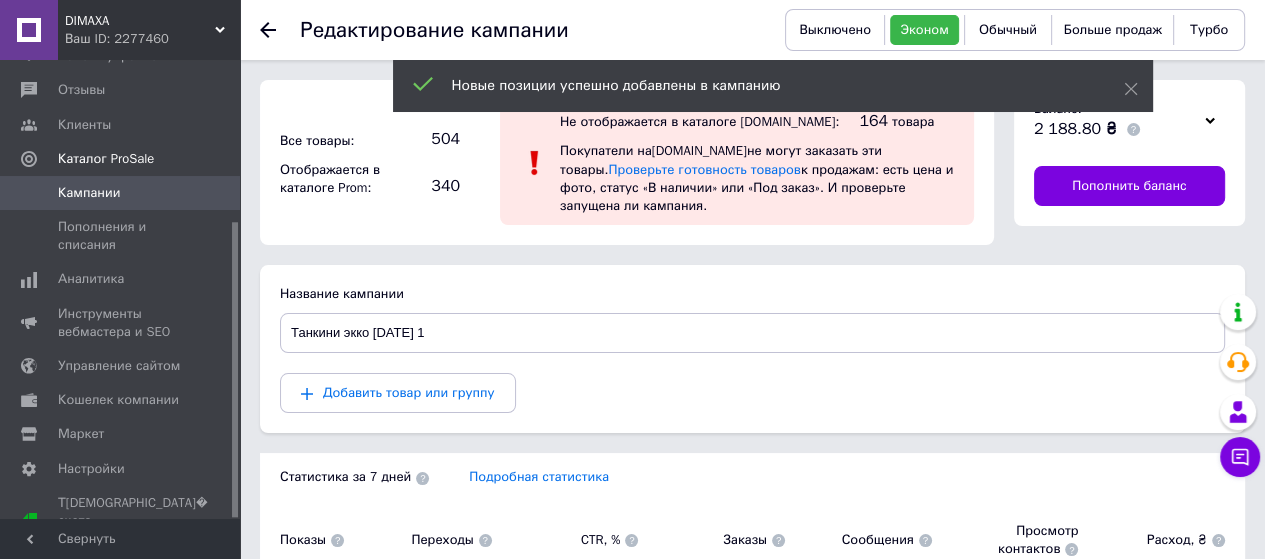 click 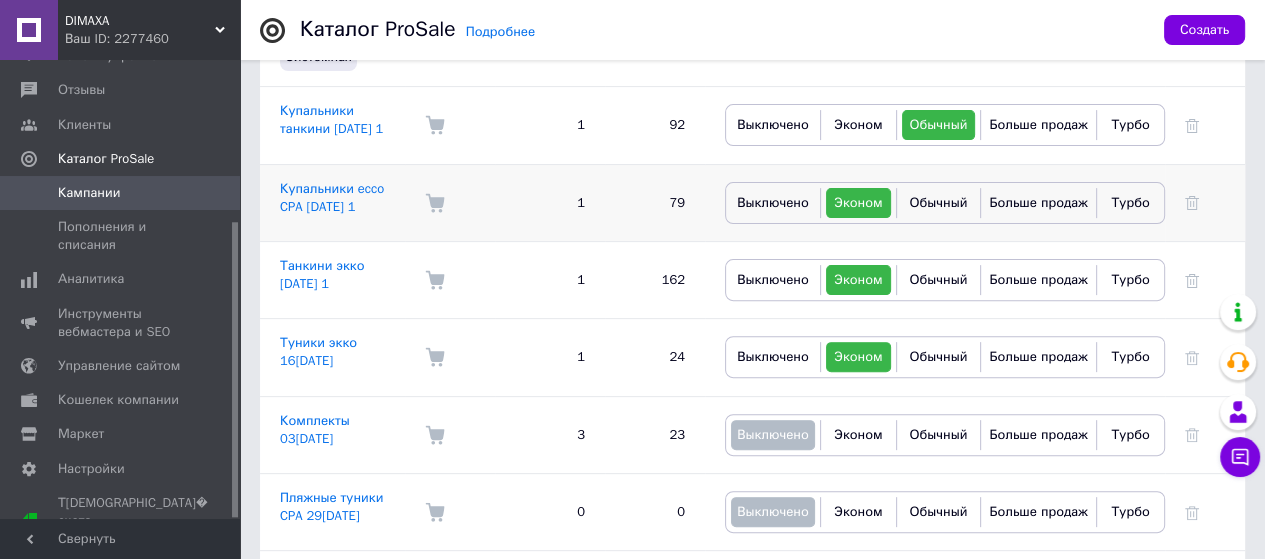 scroll, scrollTop: 579, scrollLeft: 0, axis: vertical 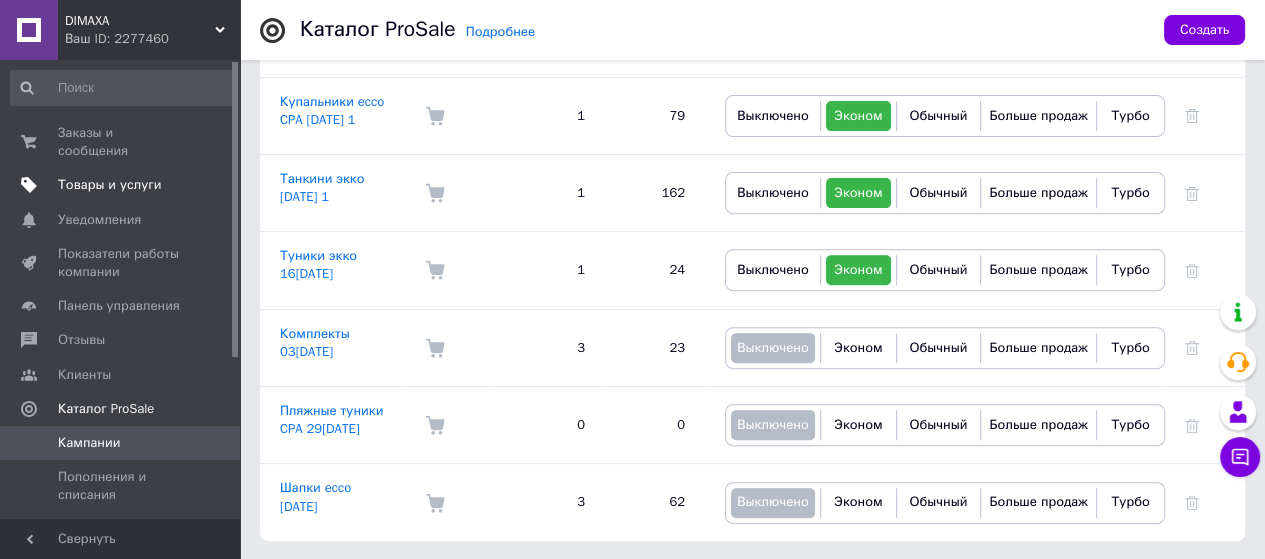 click on "Товары и услуги" at bounding box center (110, 185) 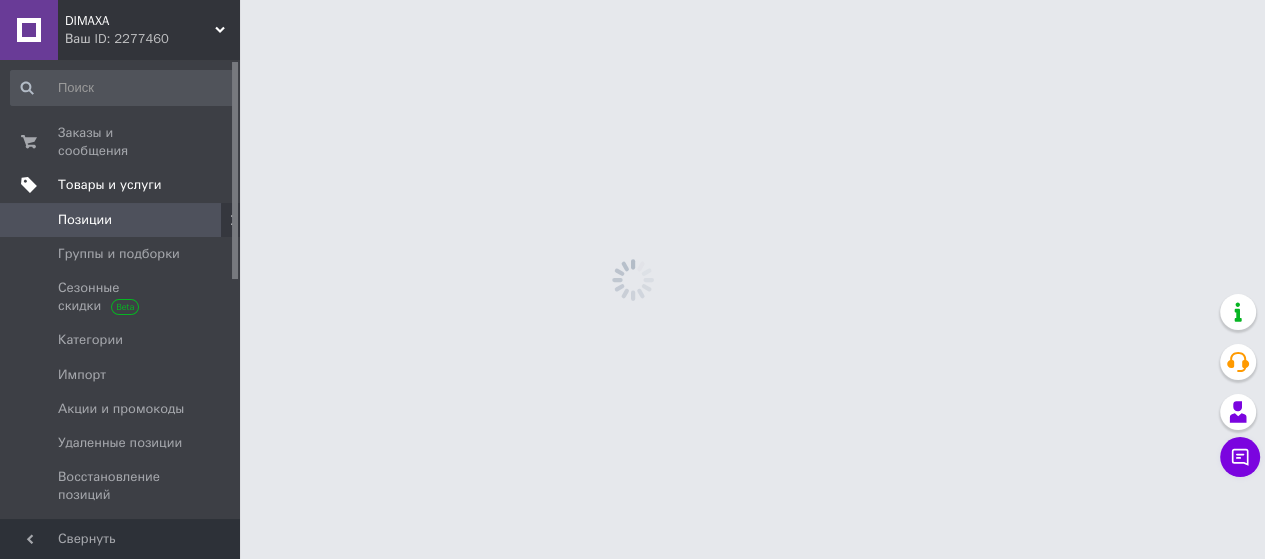 scroll, scrollTop: 0, scrollLeft: 0, axis: both 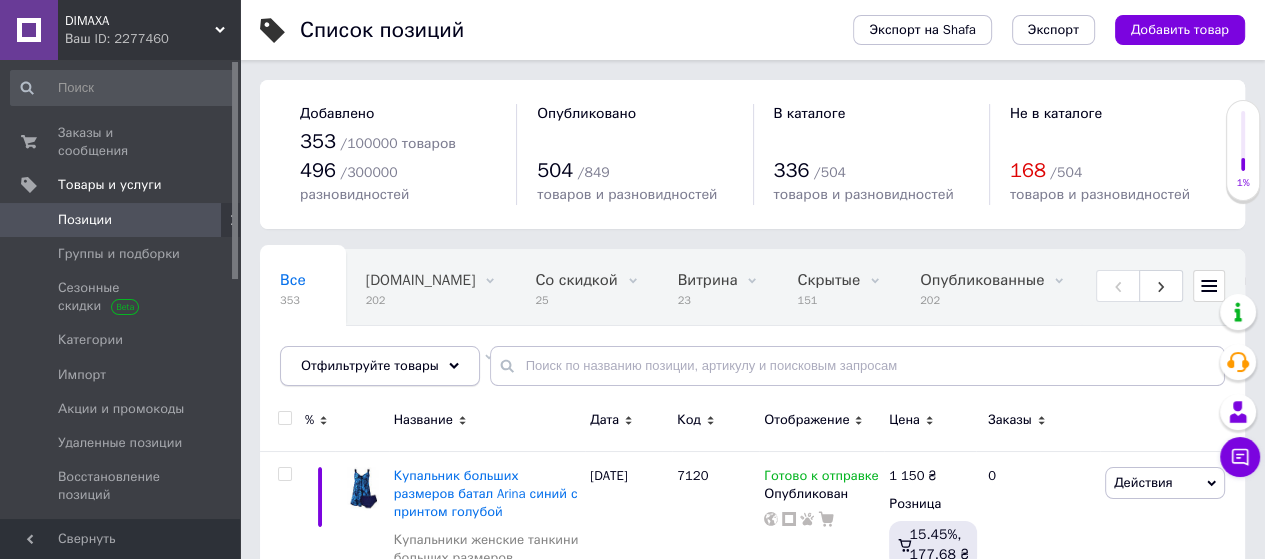 click 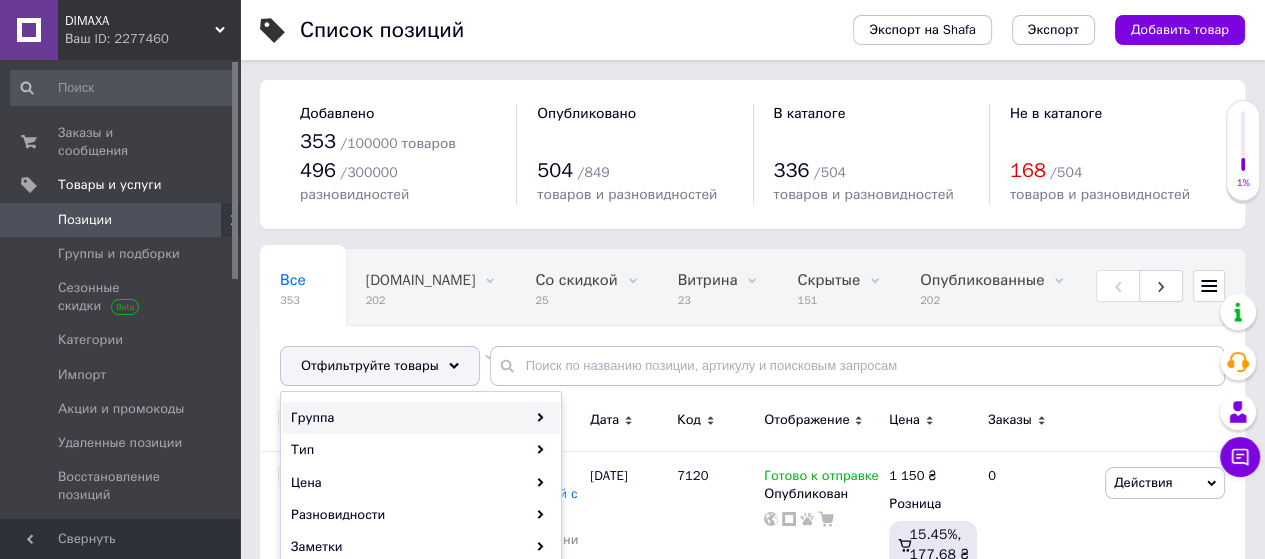 click on "Группа" at bounding box center [421, 418] 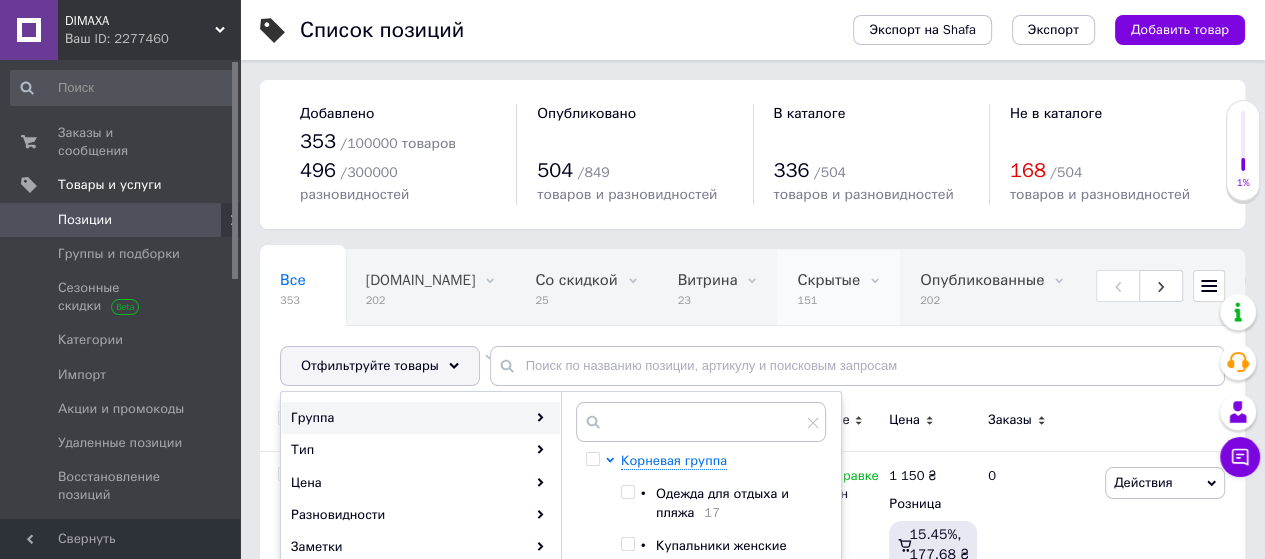 scroll, scrollTop: 80, scrollLeft: 0, axis: vertical 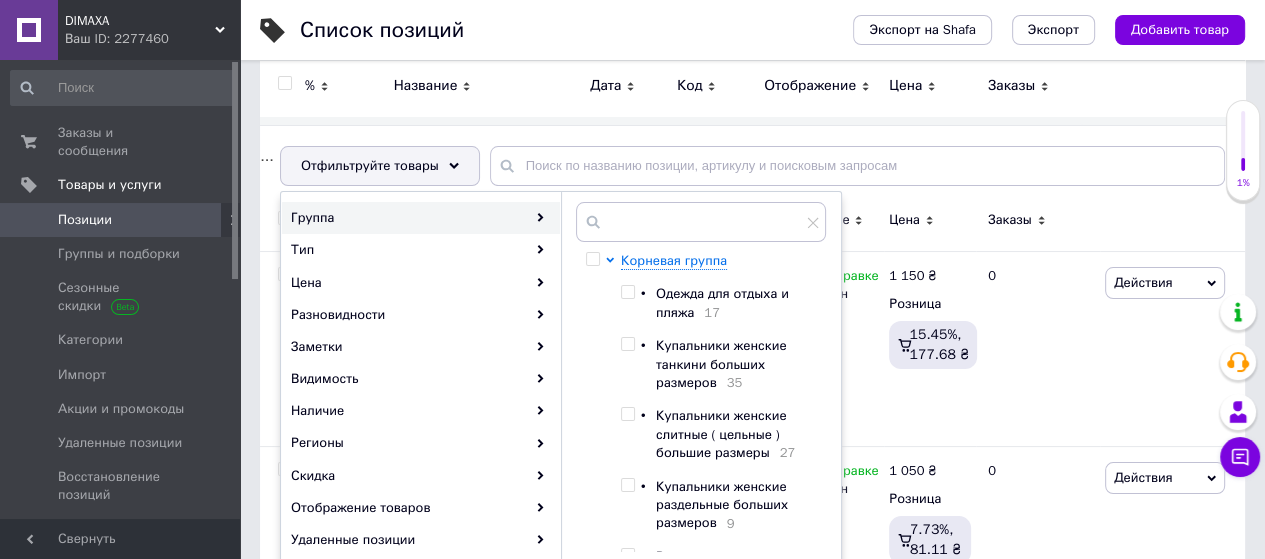 click at bounding box center [627, 292] 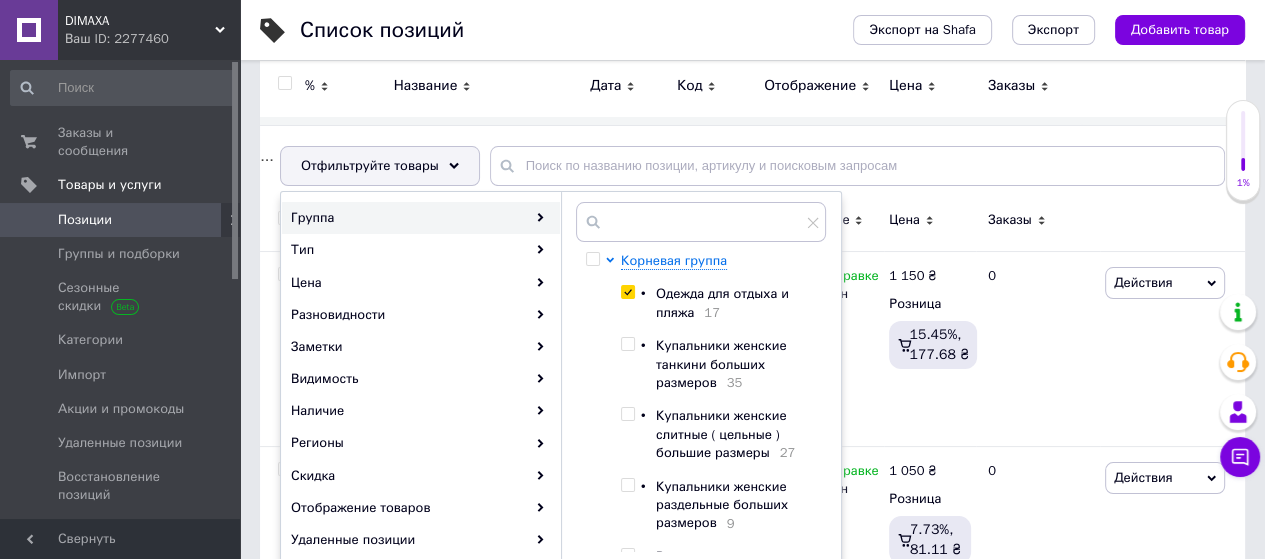checkbox on "true" 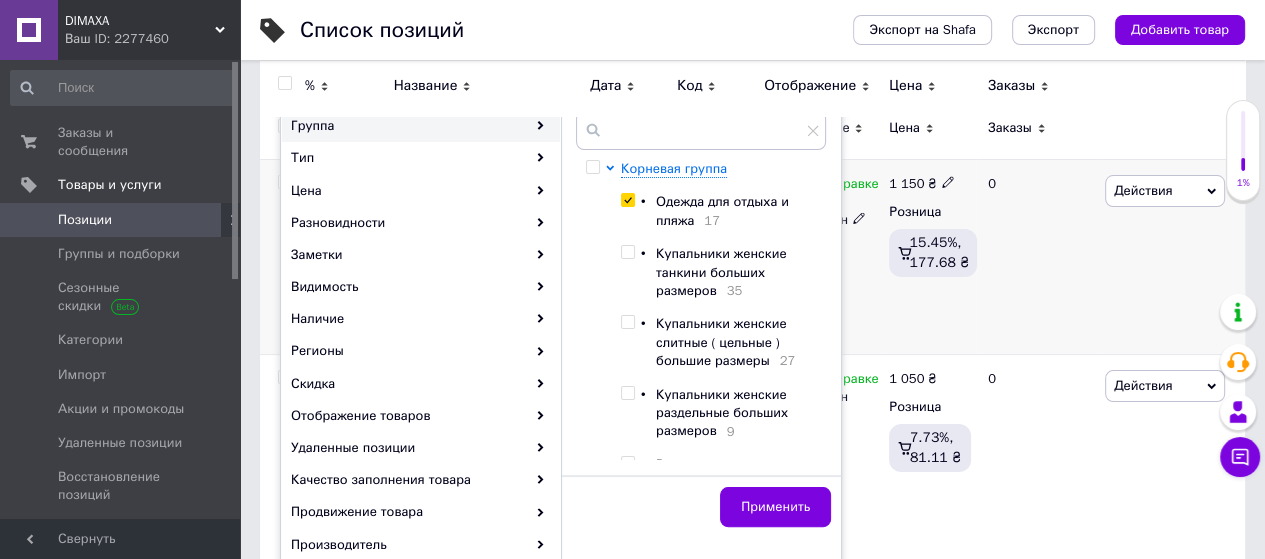 scroll, scrollTop: 400, scrollLeft: 0, axis: vertical 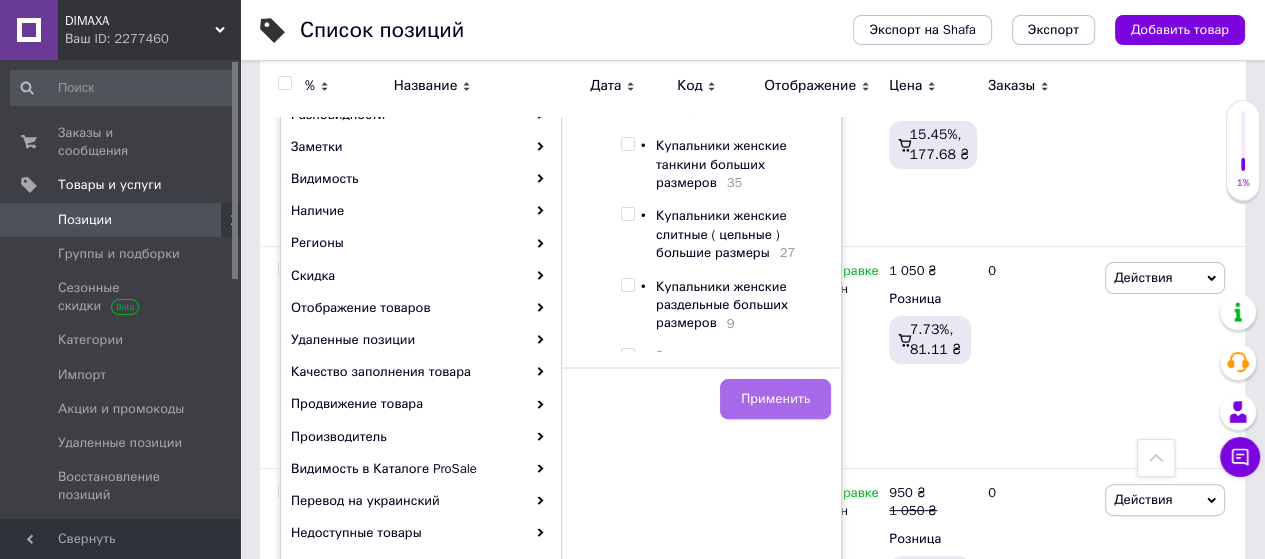 click on "Применить" at bounding box center [775, 399] 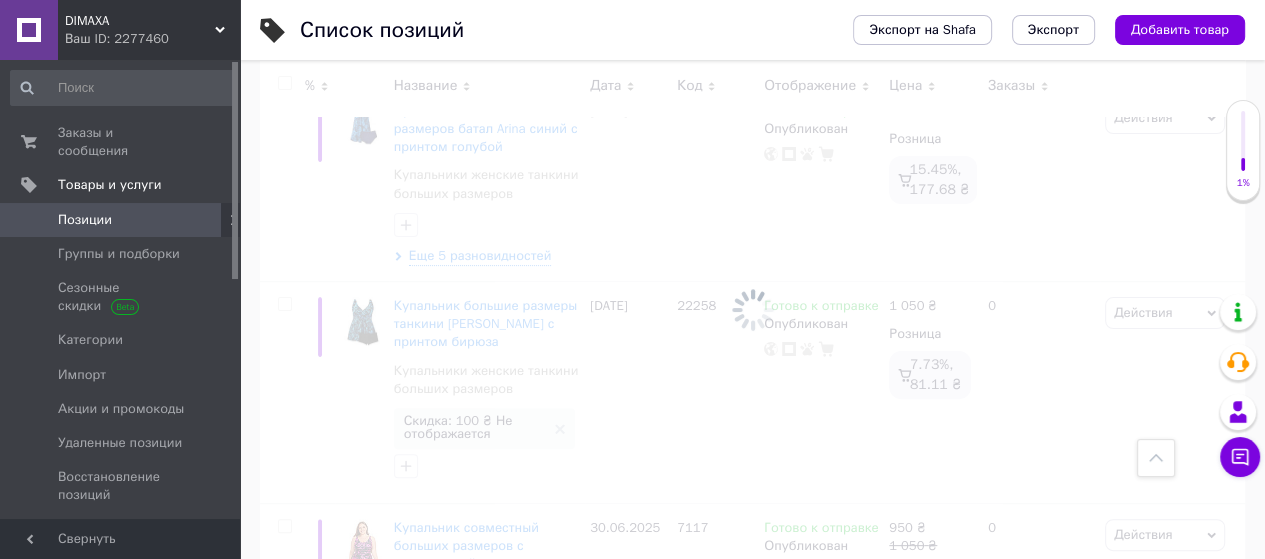scroll, scrollTop: 0, scrollLeft: 693, axis: horizontal 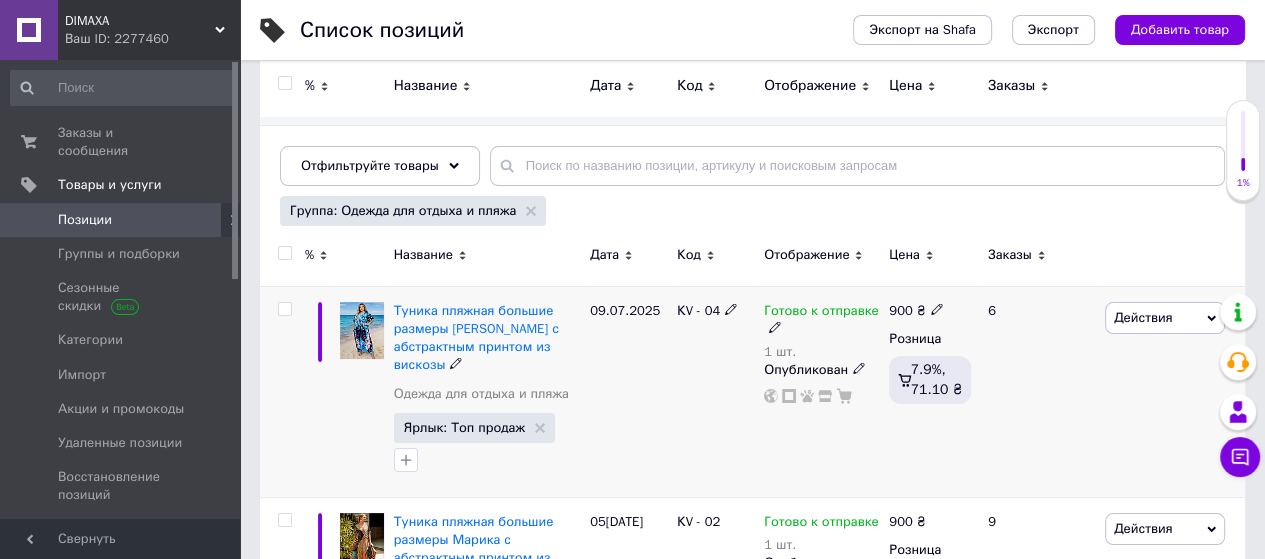 click on "Действия" at bounding box center [1143, 317] 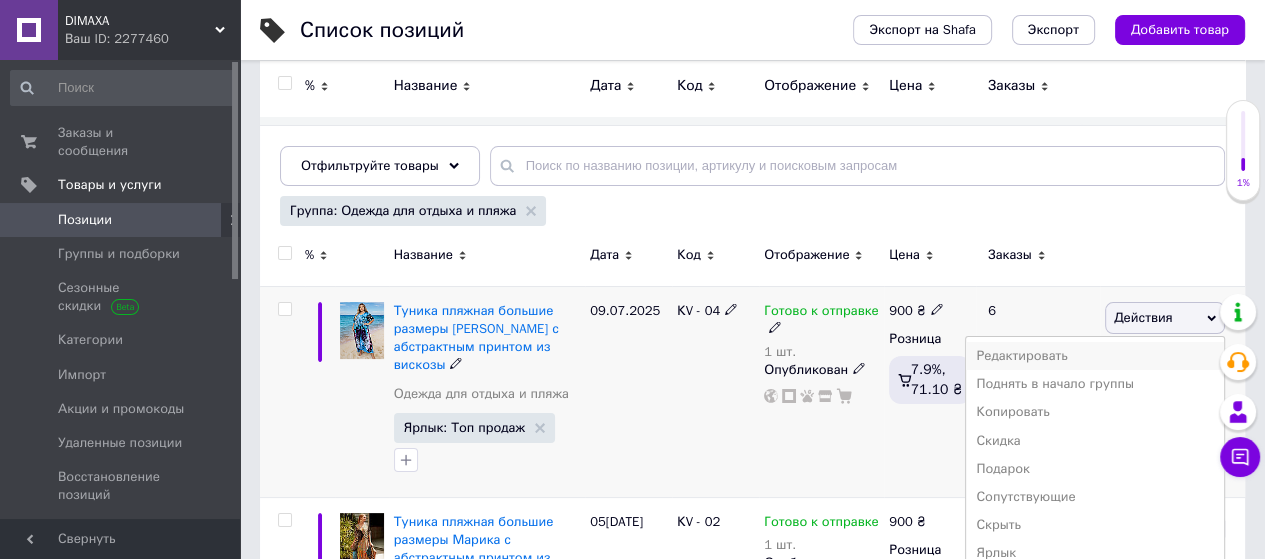 click on "Редактировать" at bounding box center (1095, 356) 